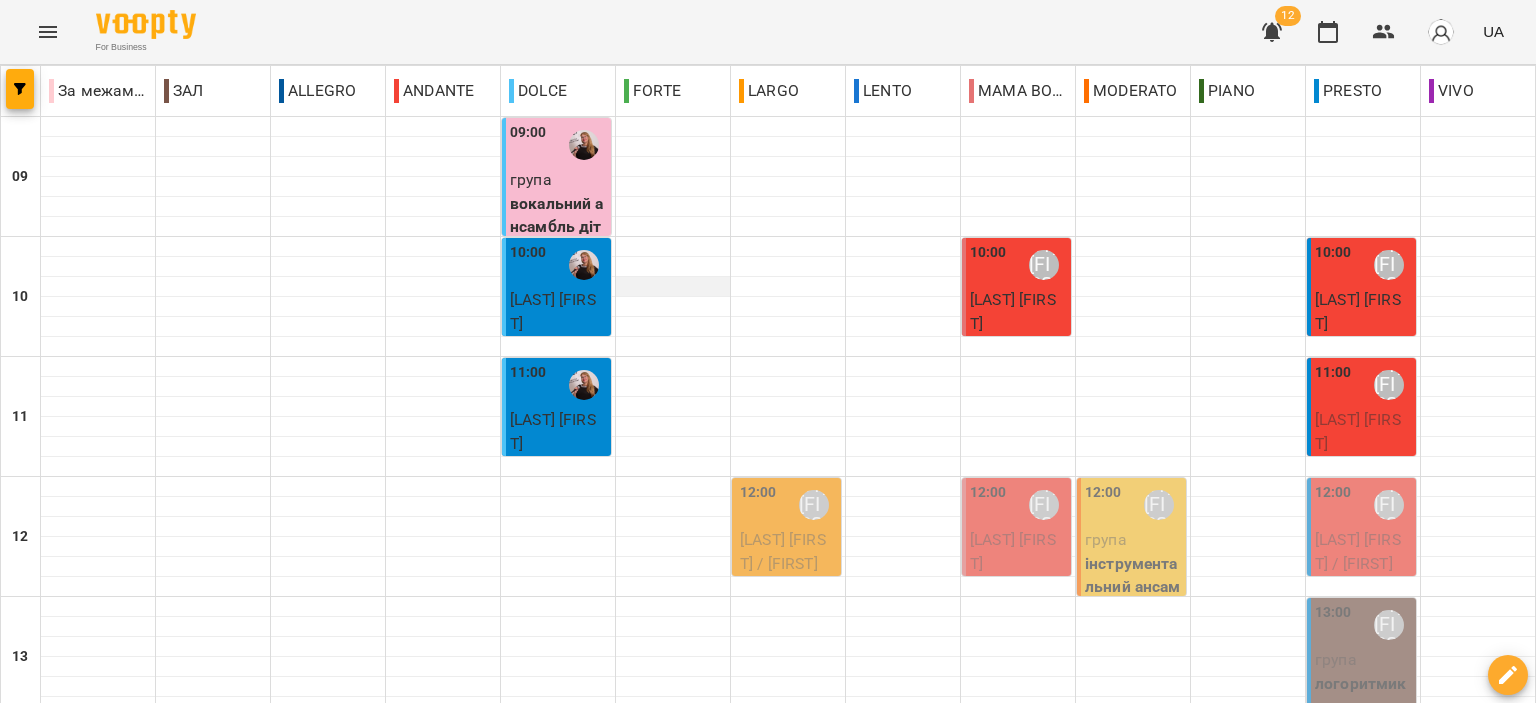 scroll, scrollTop: 0, scrollLeft: 0, axis: both 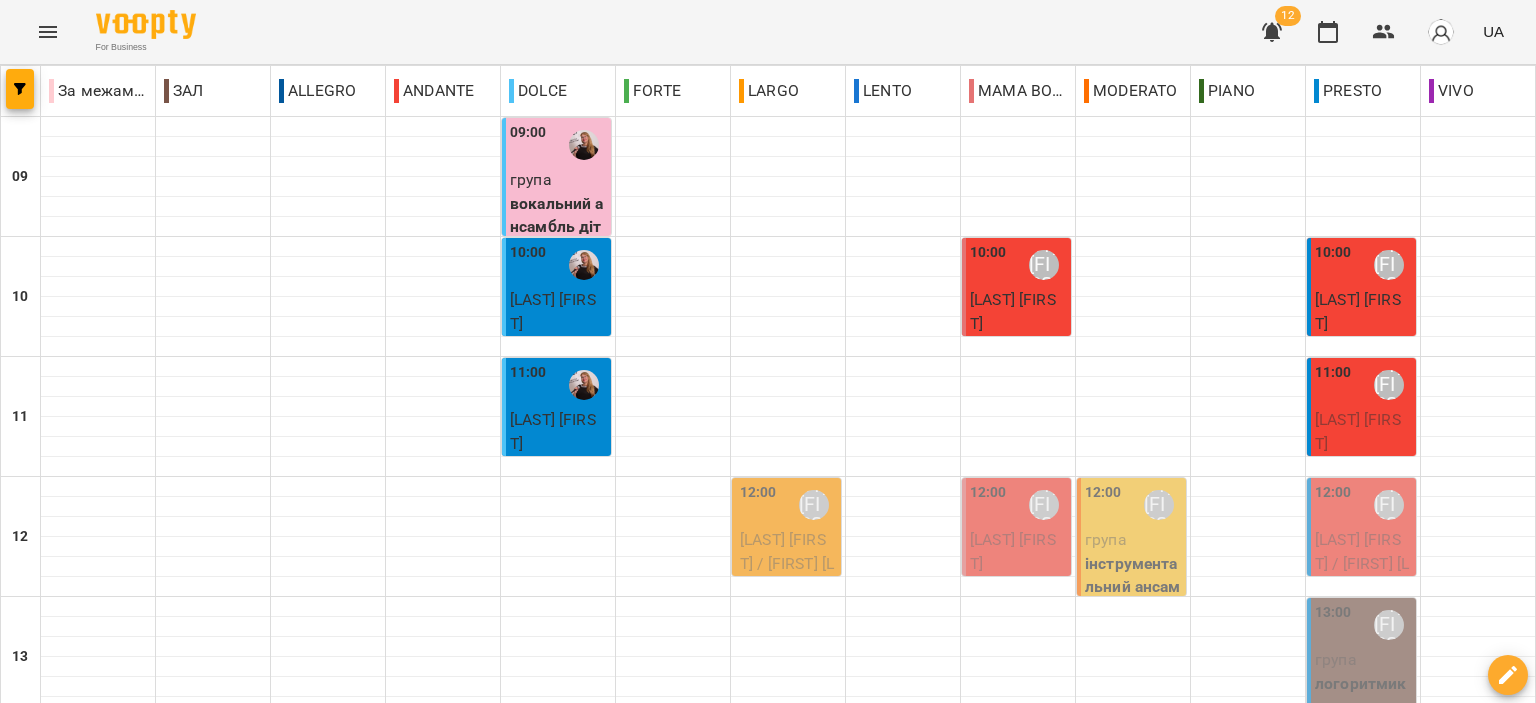 click on "[LAST] [FIRST] / Інна" at bounding box center (787, 563) 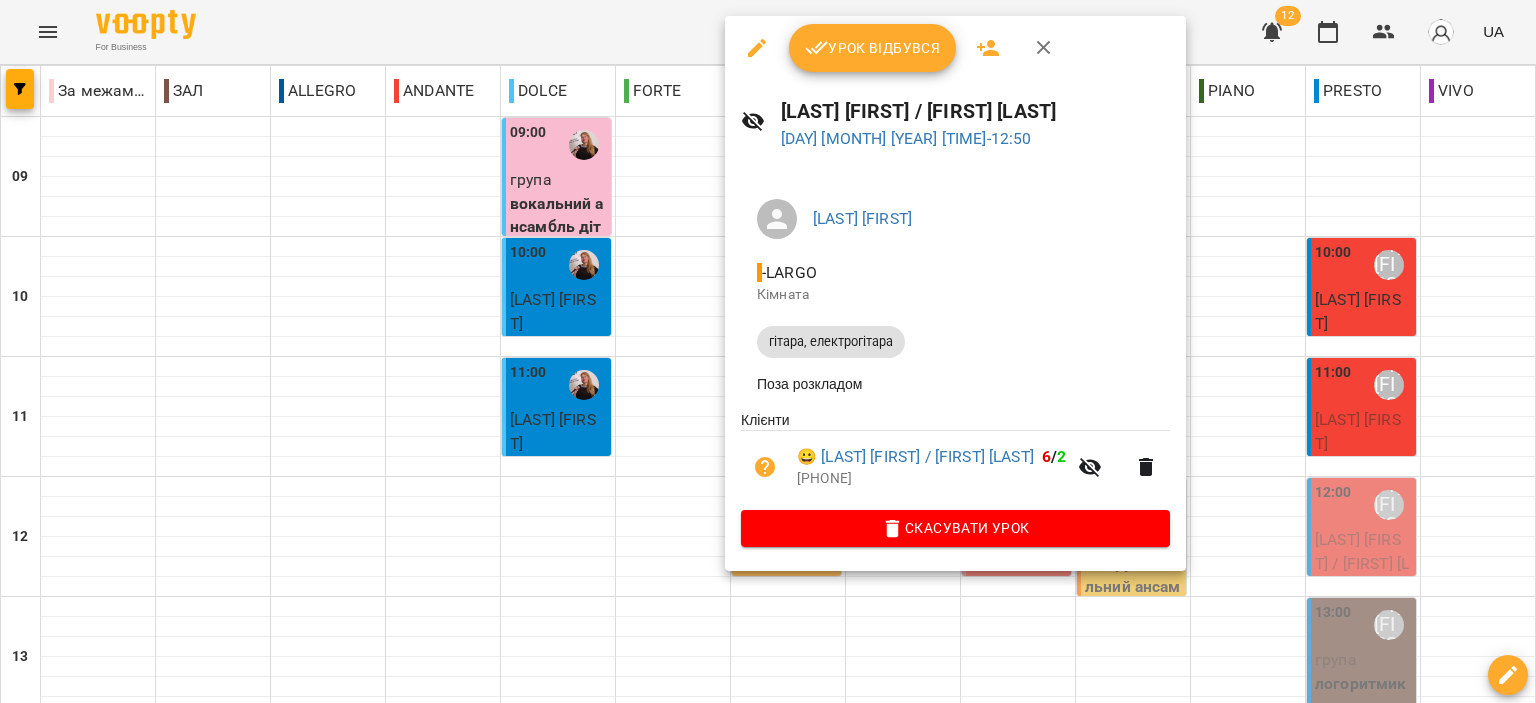 click on "Урок відбувся" at bounding box center (873, 48) 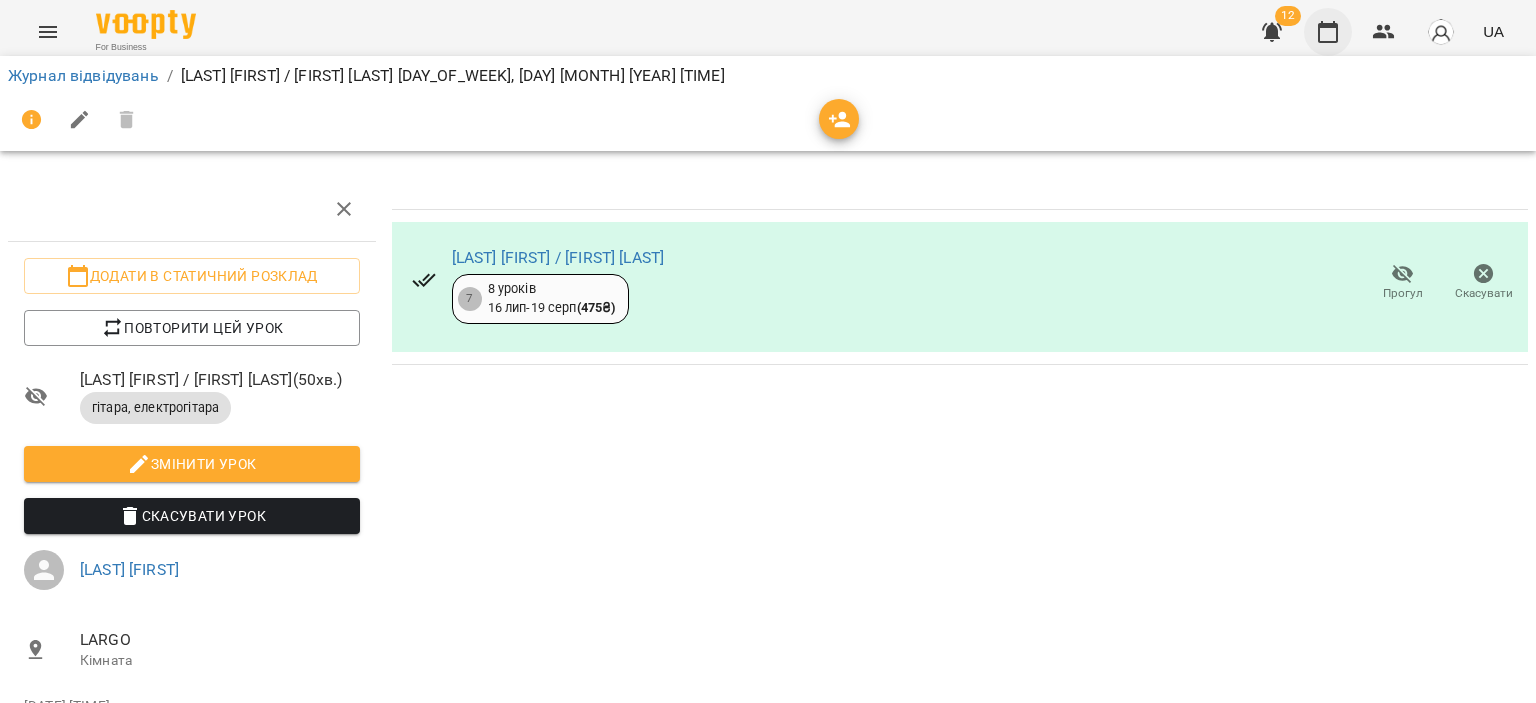 click 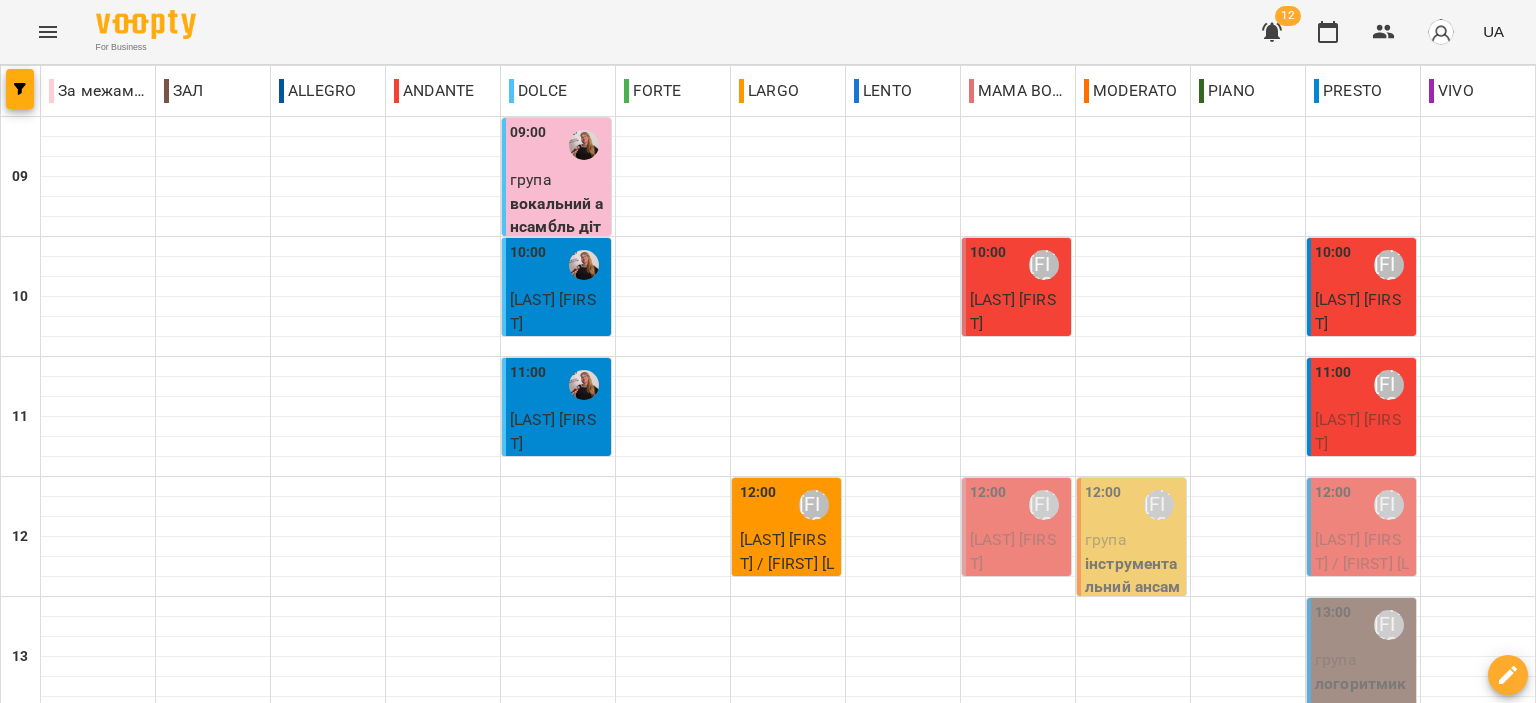scroll, scrollTop: 300, scrollLeft: 0, axis: vertical 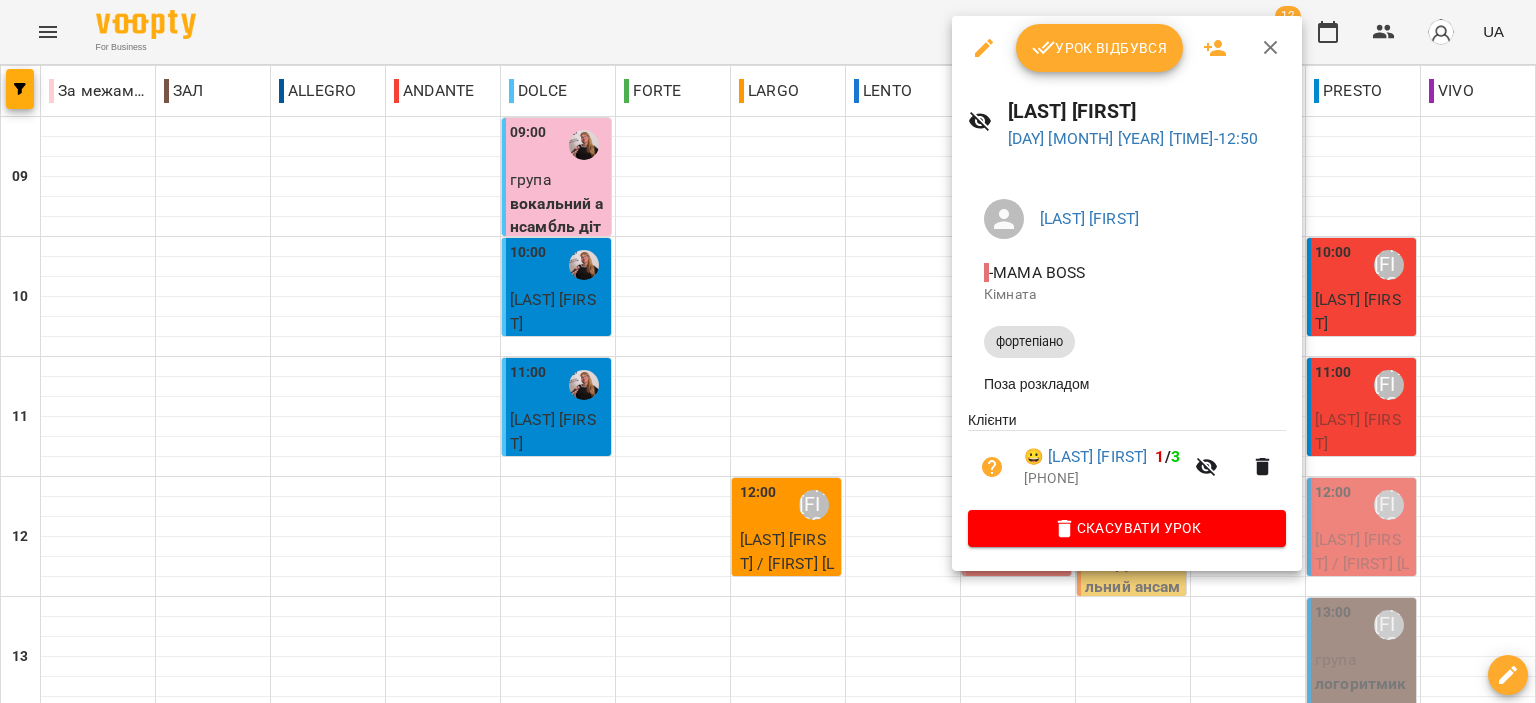 click on "Урок відбувся" at bounding box center [1100, 48] 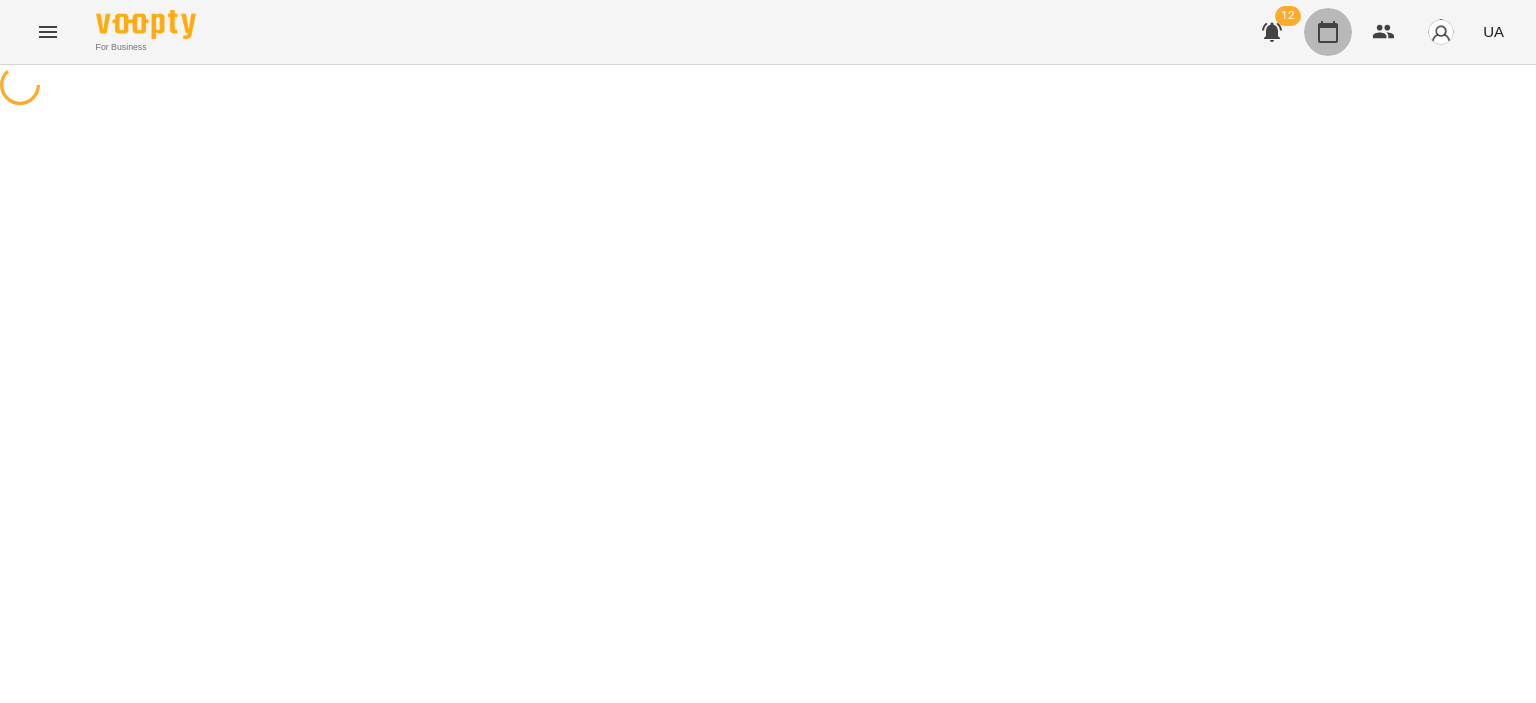 click 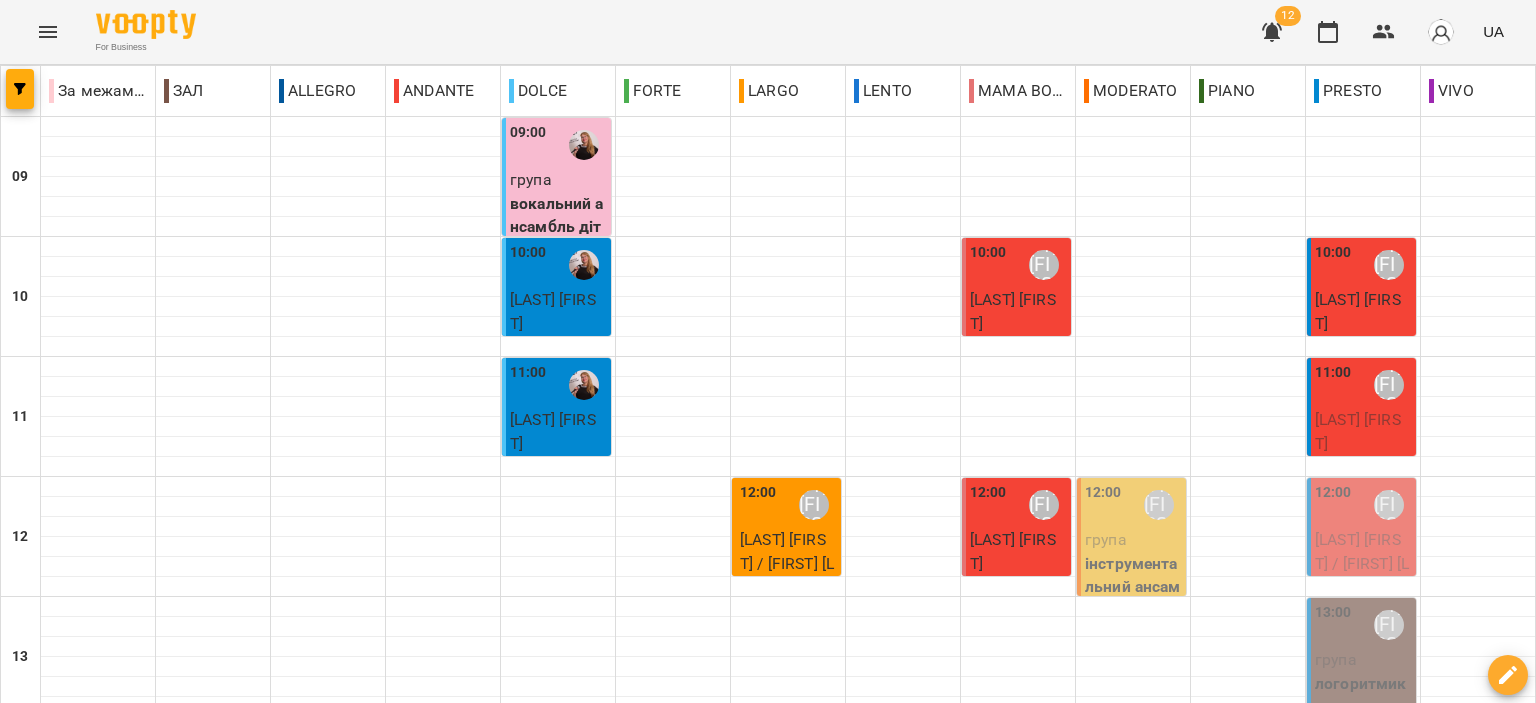 scroll, scrollTop: 200, scrollLeft: 0, axis: vertical 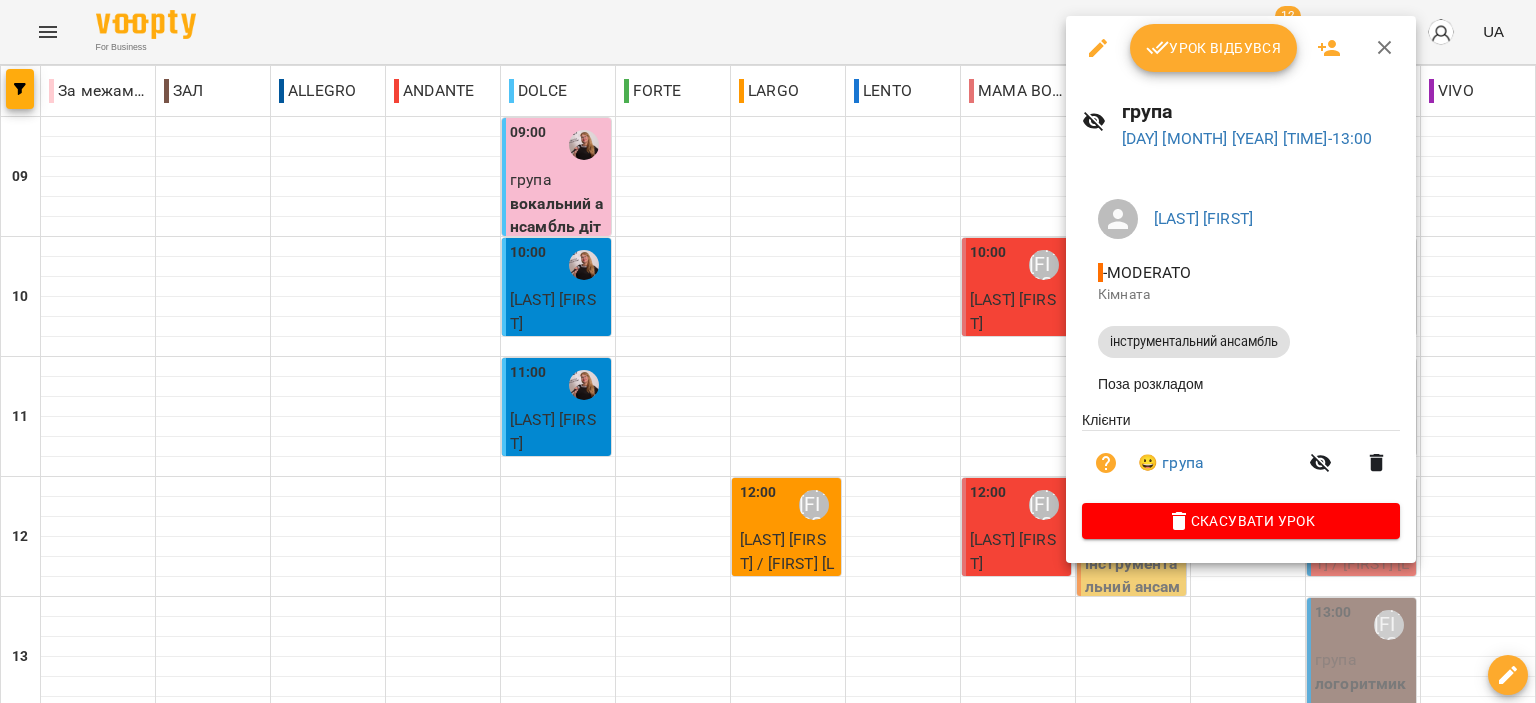click 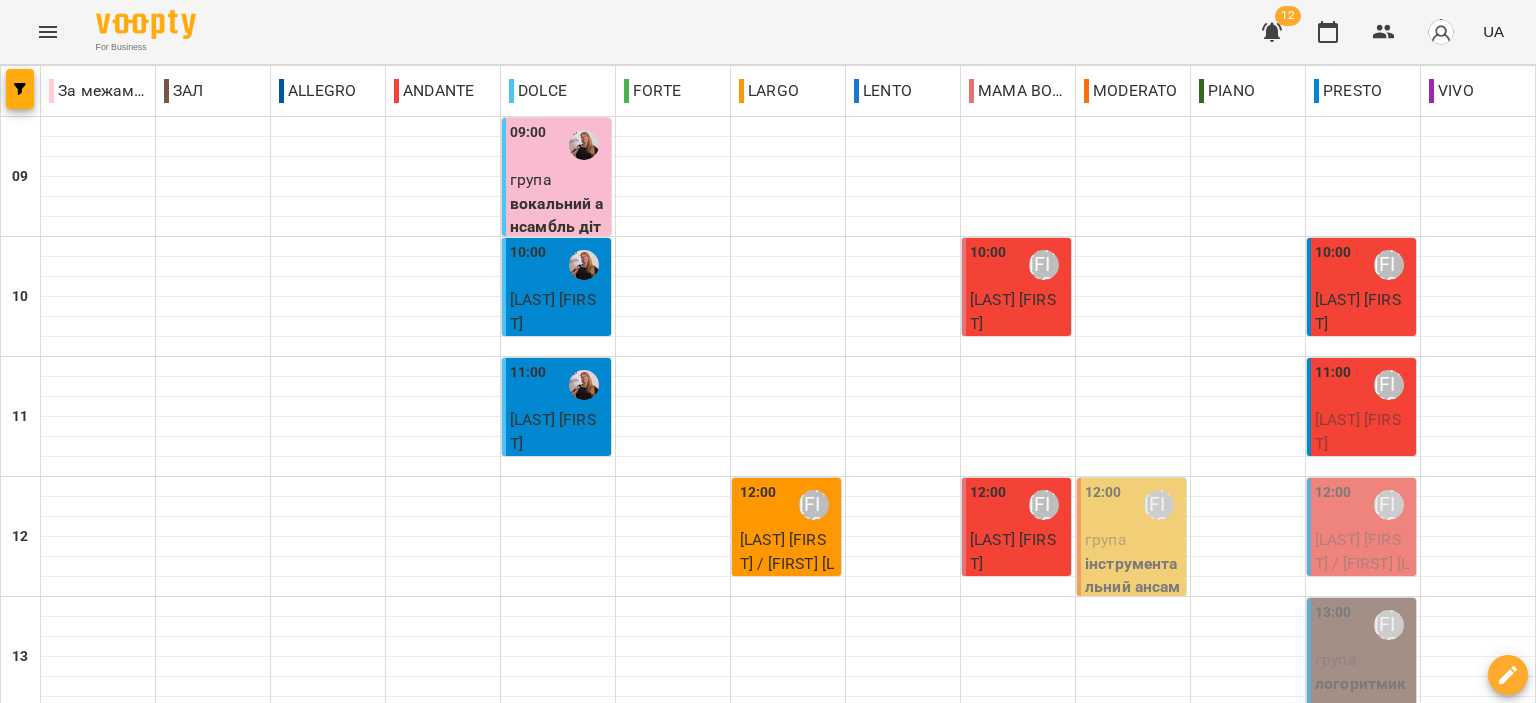 click on "[LAST] [FIRST] / [FIRST]" at bounding box center (1362, 563) 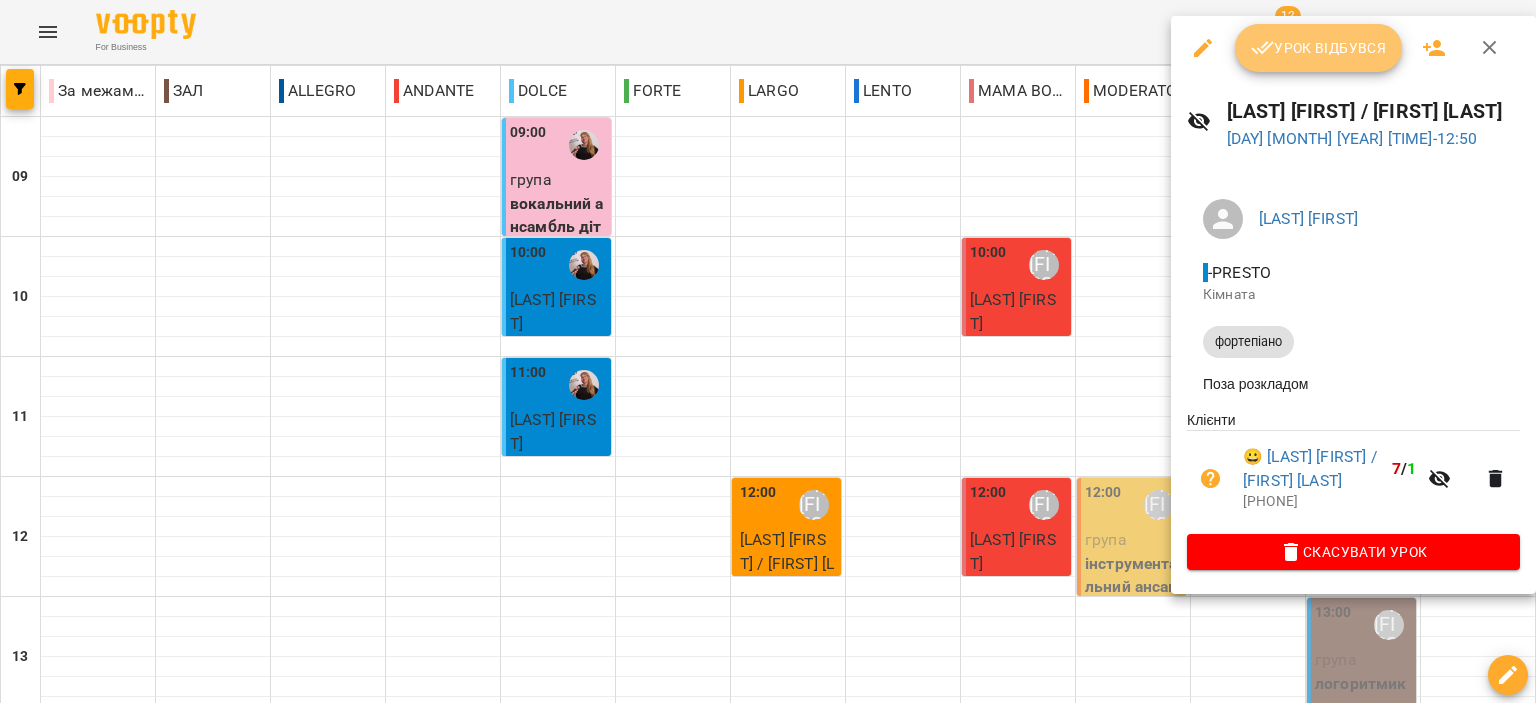 click on "Урок відбувся" at bounding box center [1319, 48] 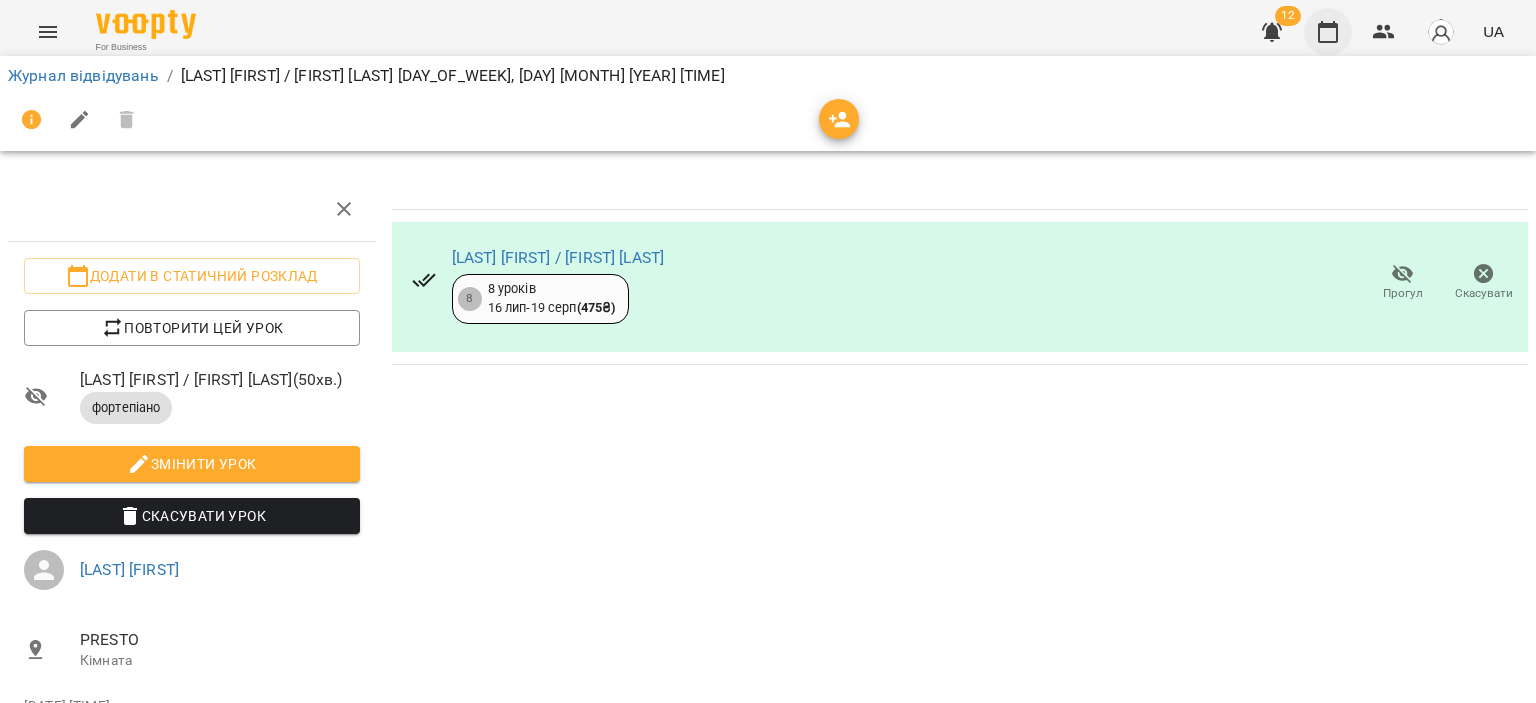 click 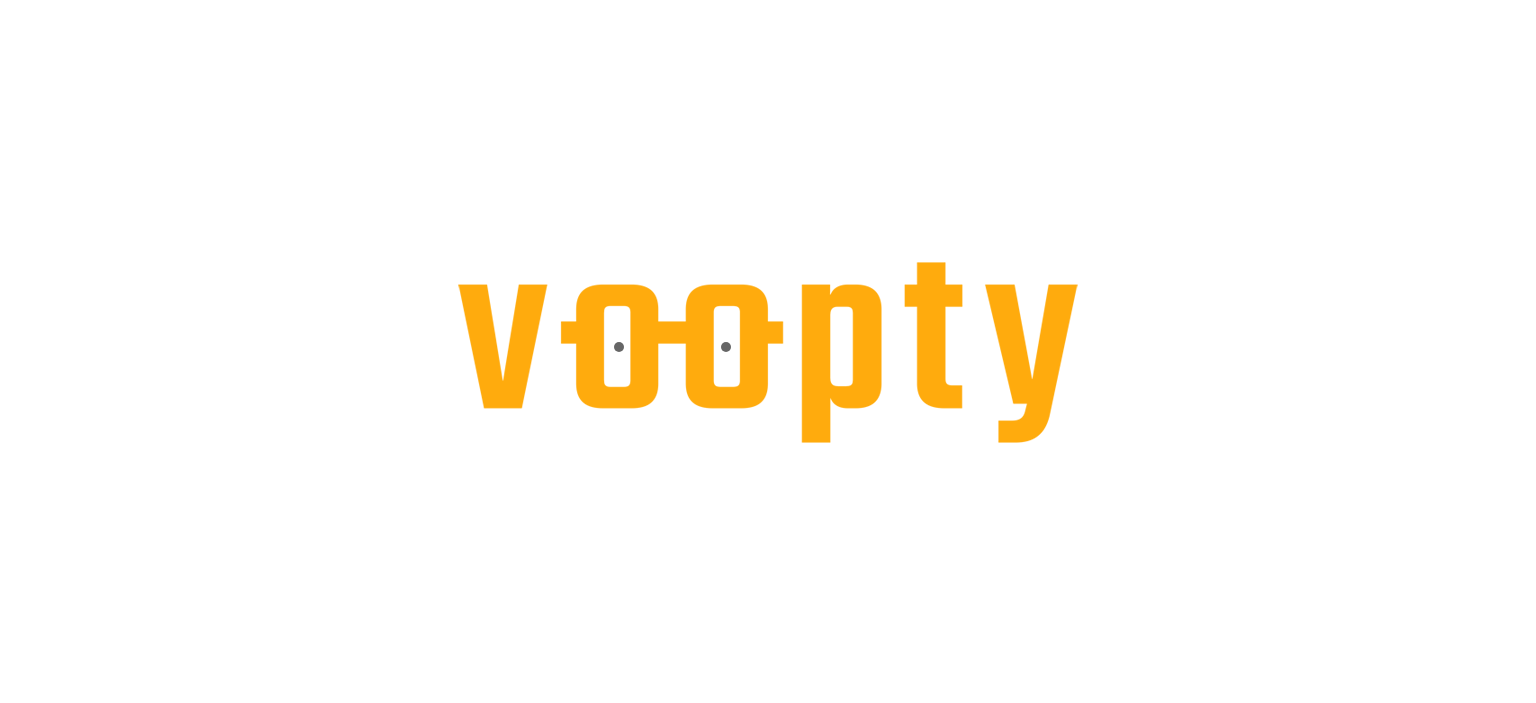 scroll, scrollTop: 0, scrollLeft: 0, axis: both 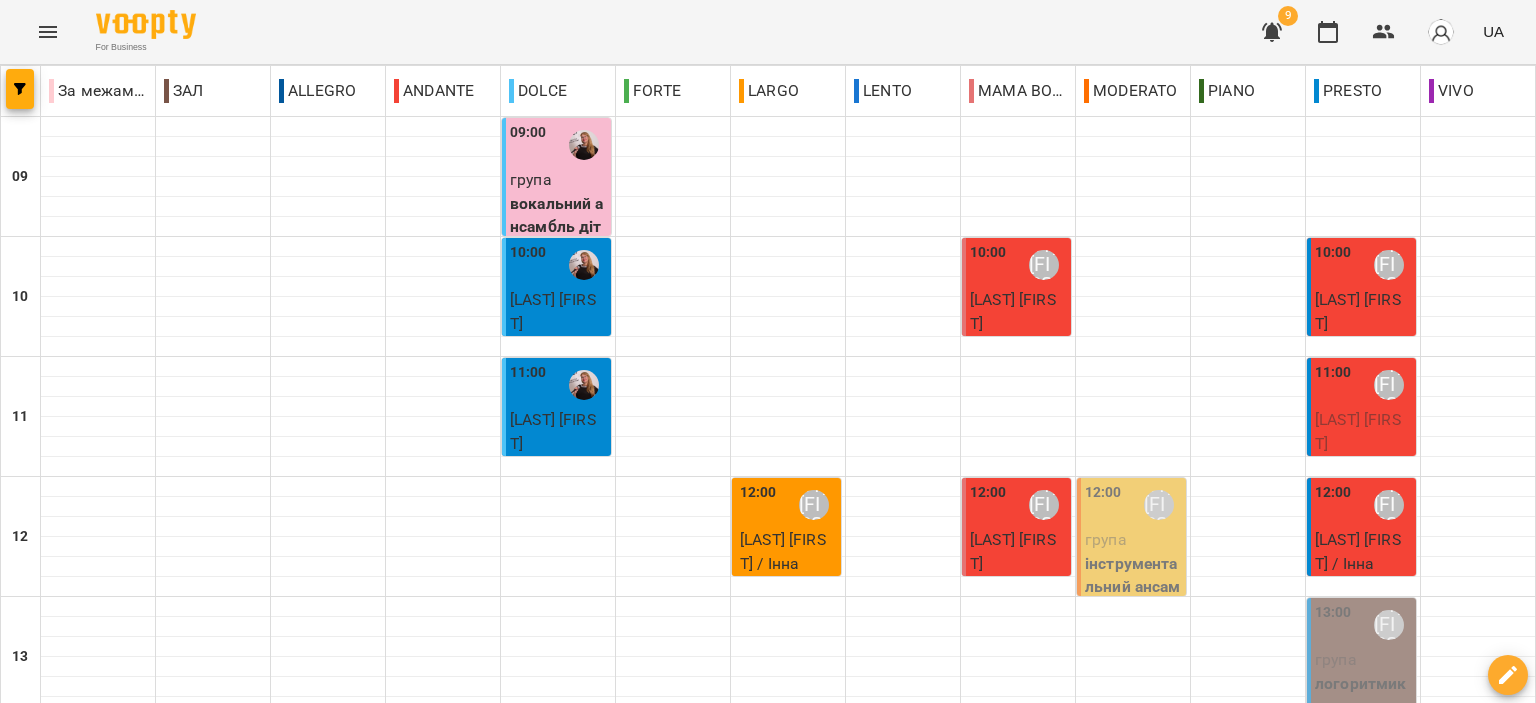 click at bounding box center (1272, 32) 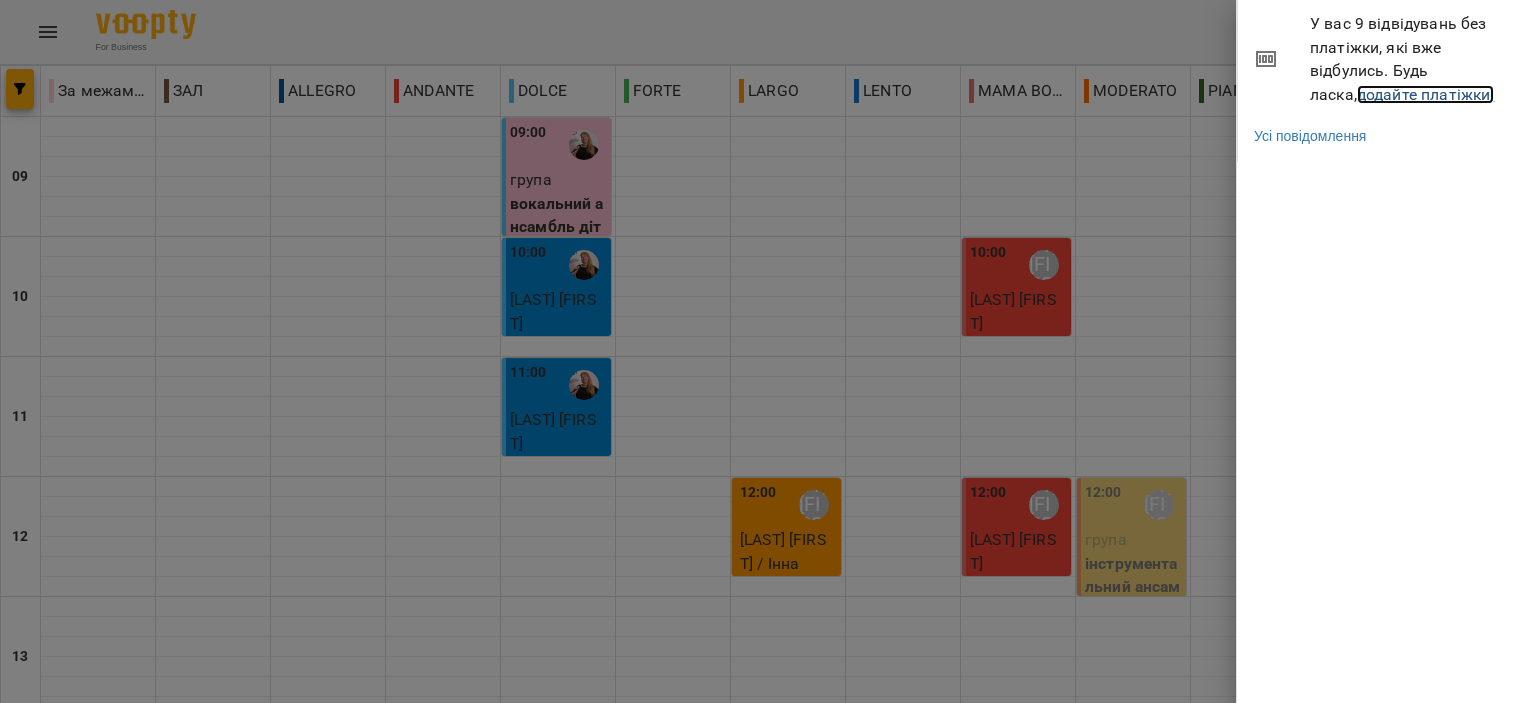 click on "додайте платіжки!" at bounding box center [1426, 94] 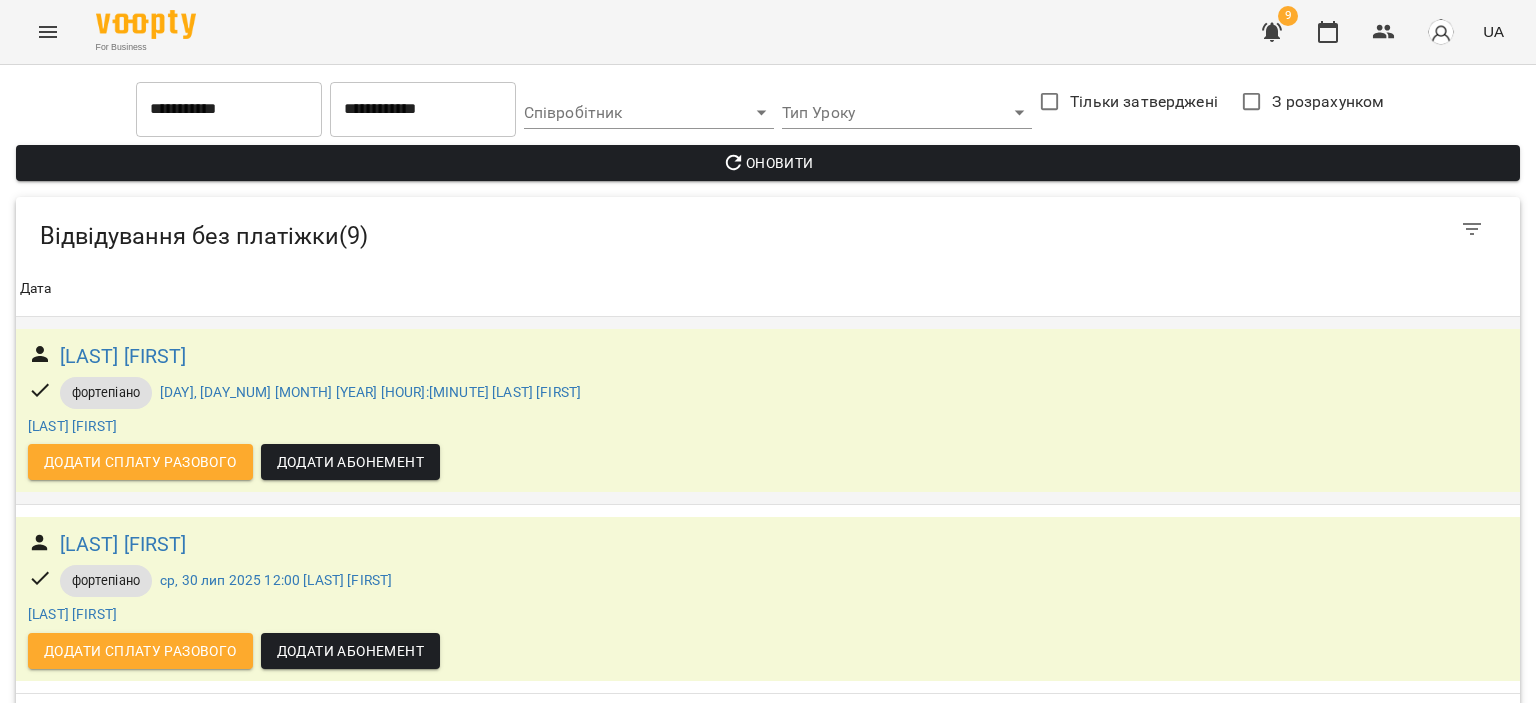 scroll, scrollTop: 1239, scrollLeft: 0, axis: vertical 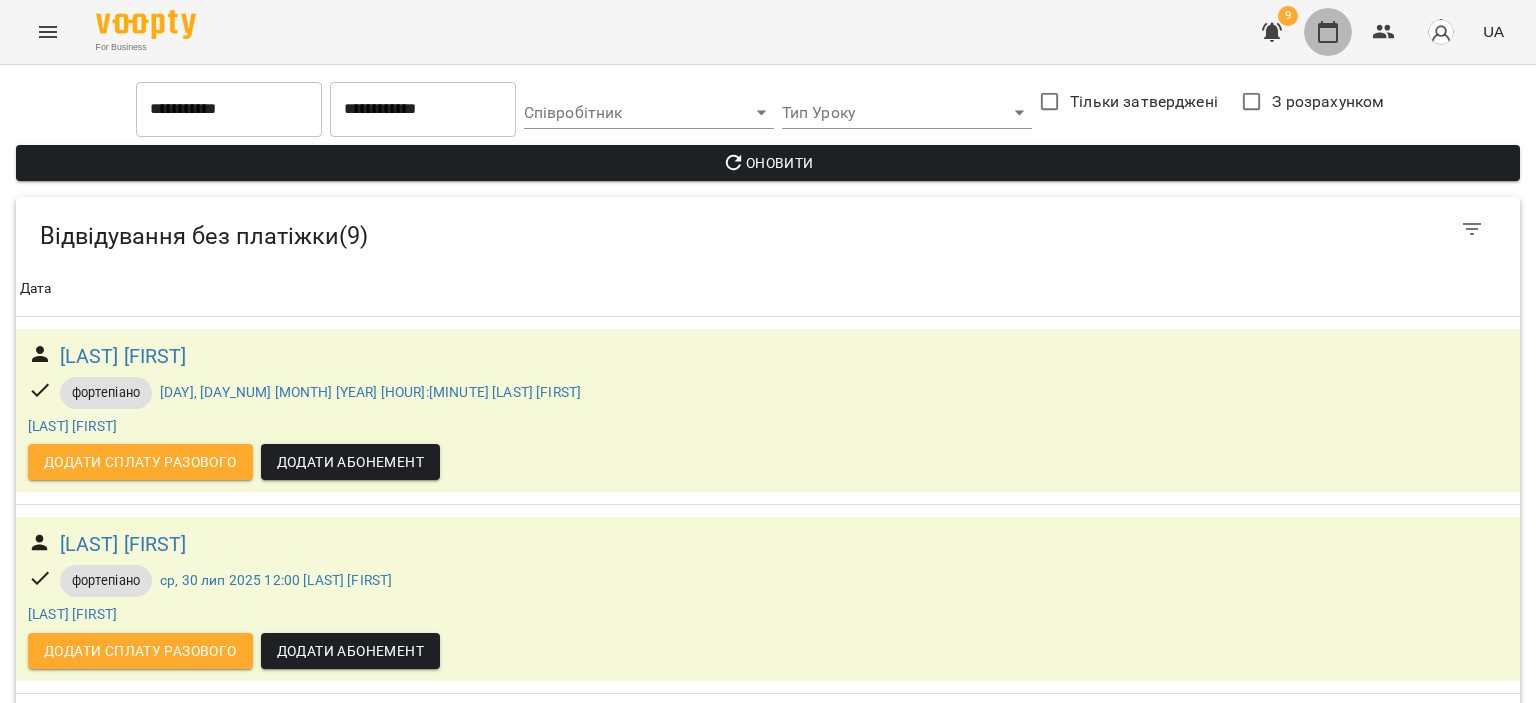 click 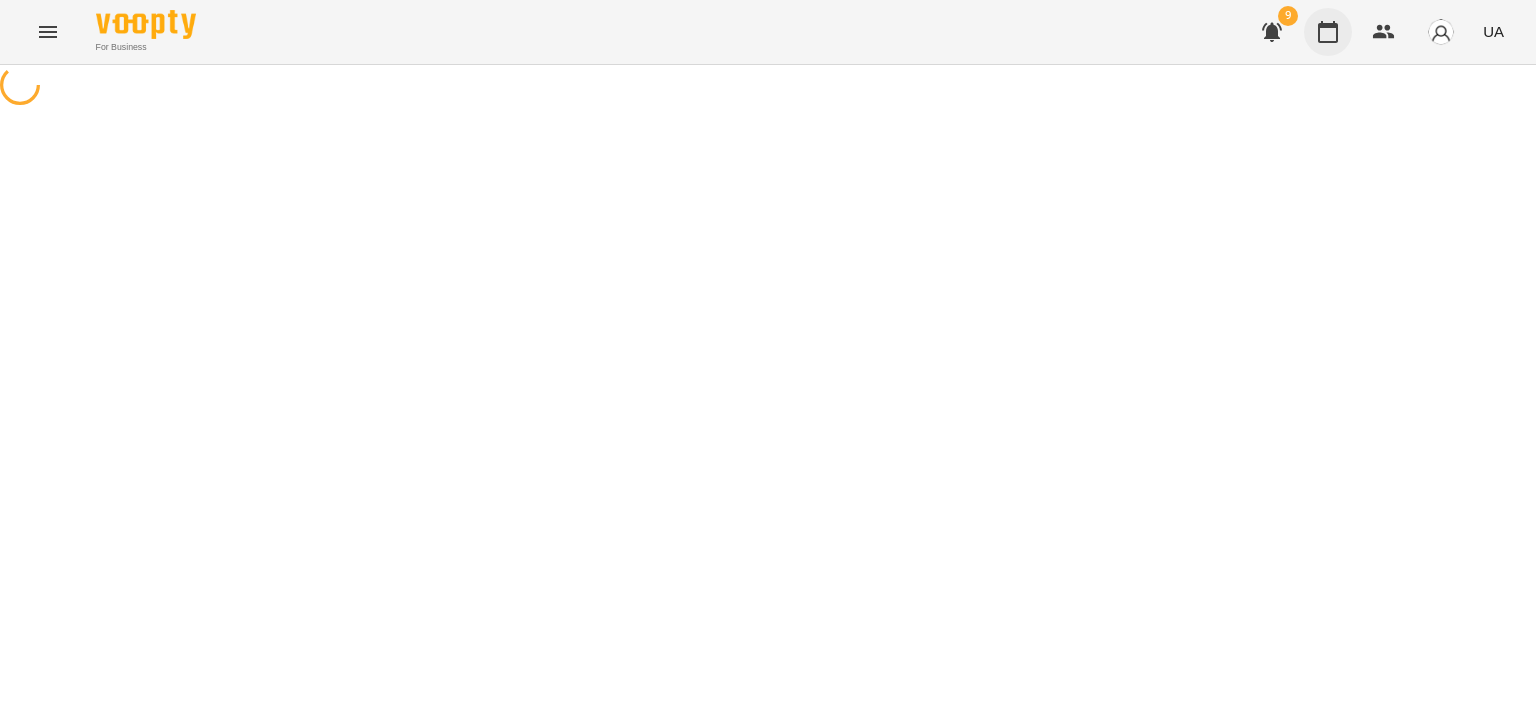 scroll, scrollTop: 0, scrollLeft: 0, axis: both 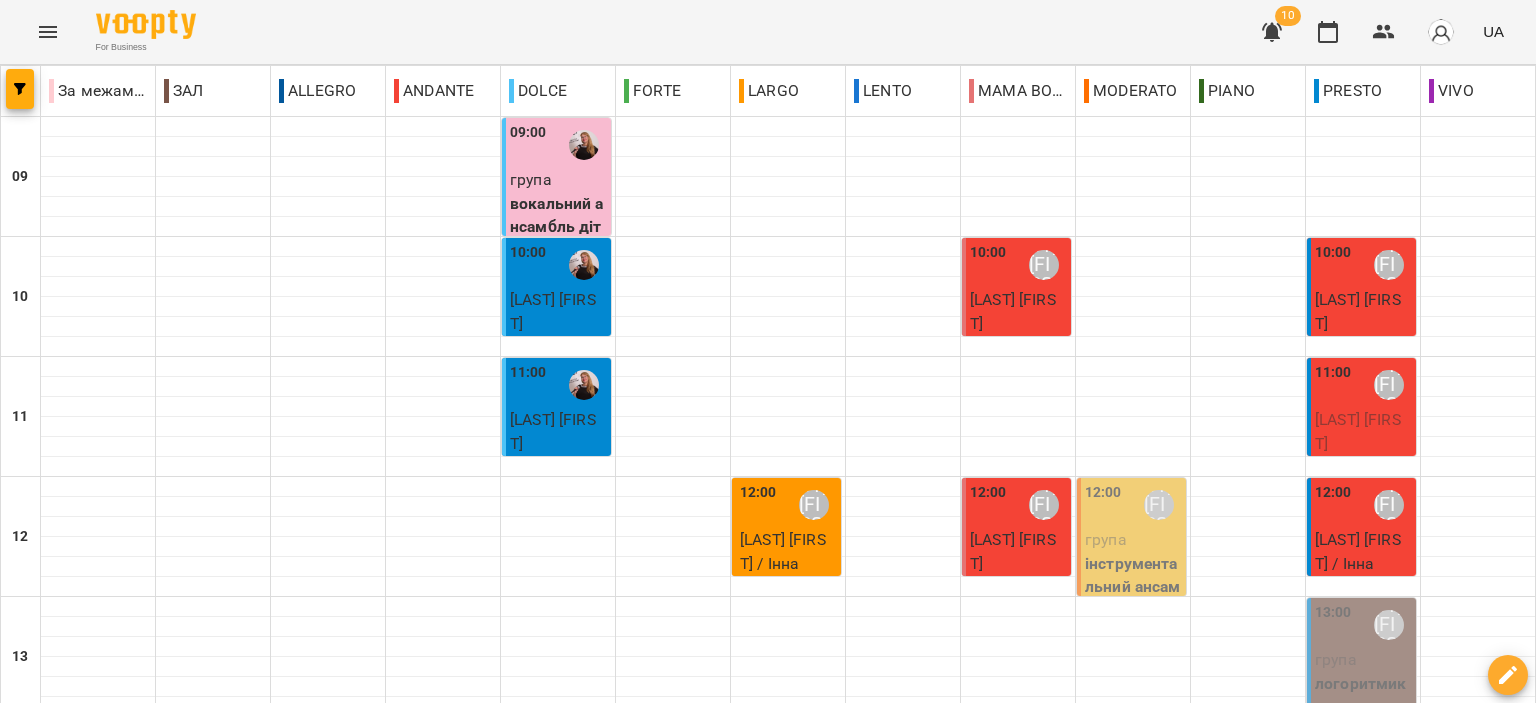 click on "група" at bounding box center (1106, 539) 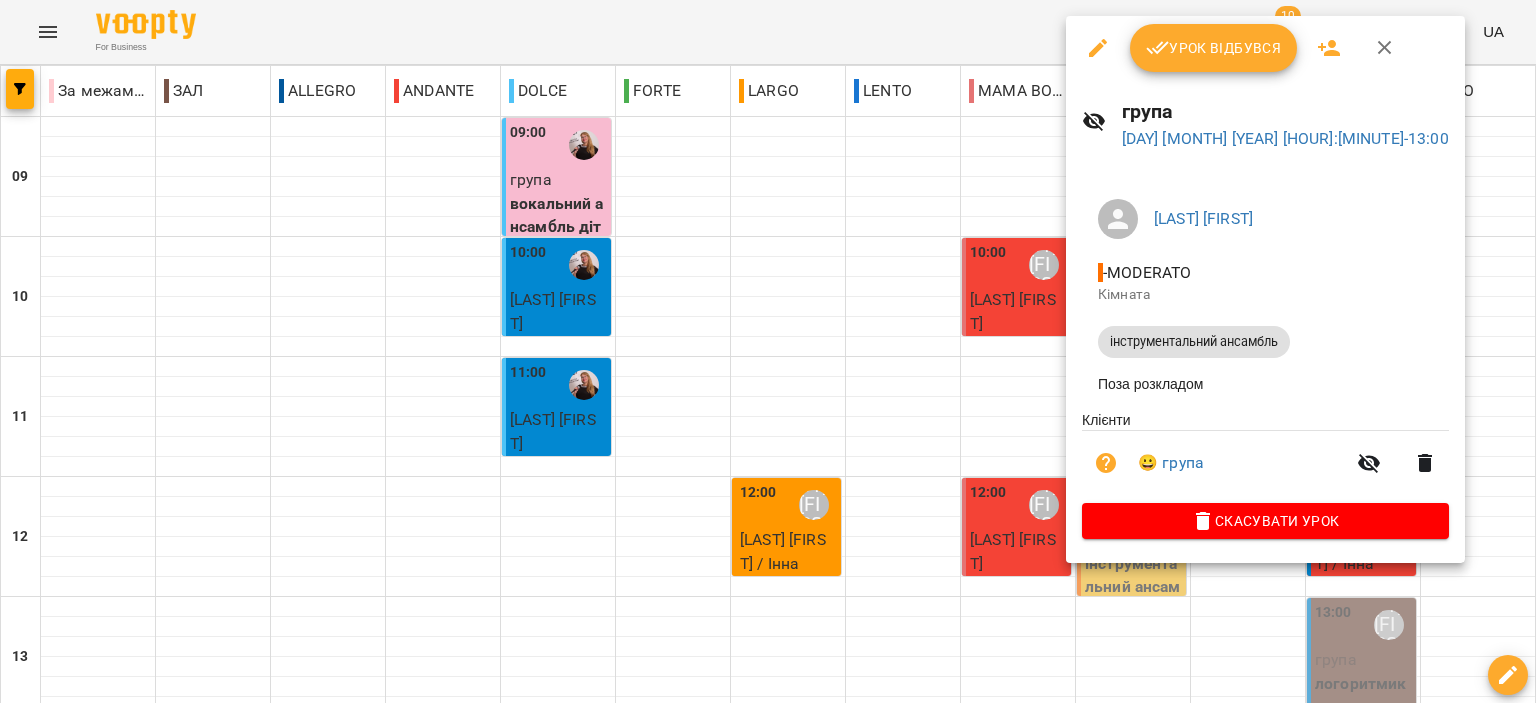click on "Урок відбувся" at bounding box center (1214, 48) 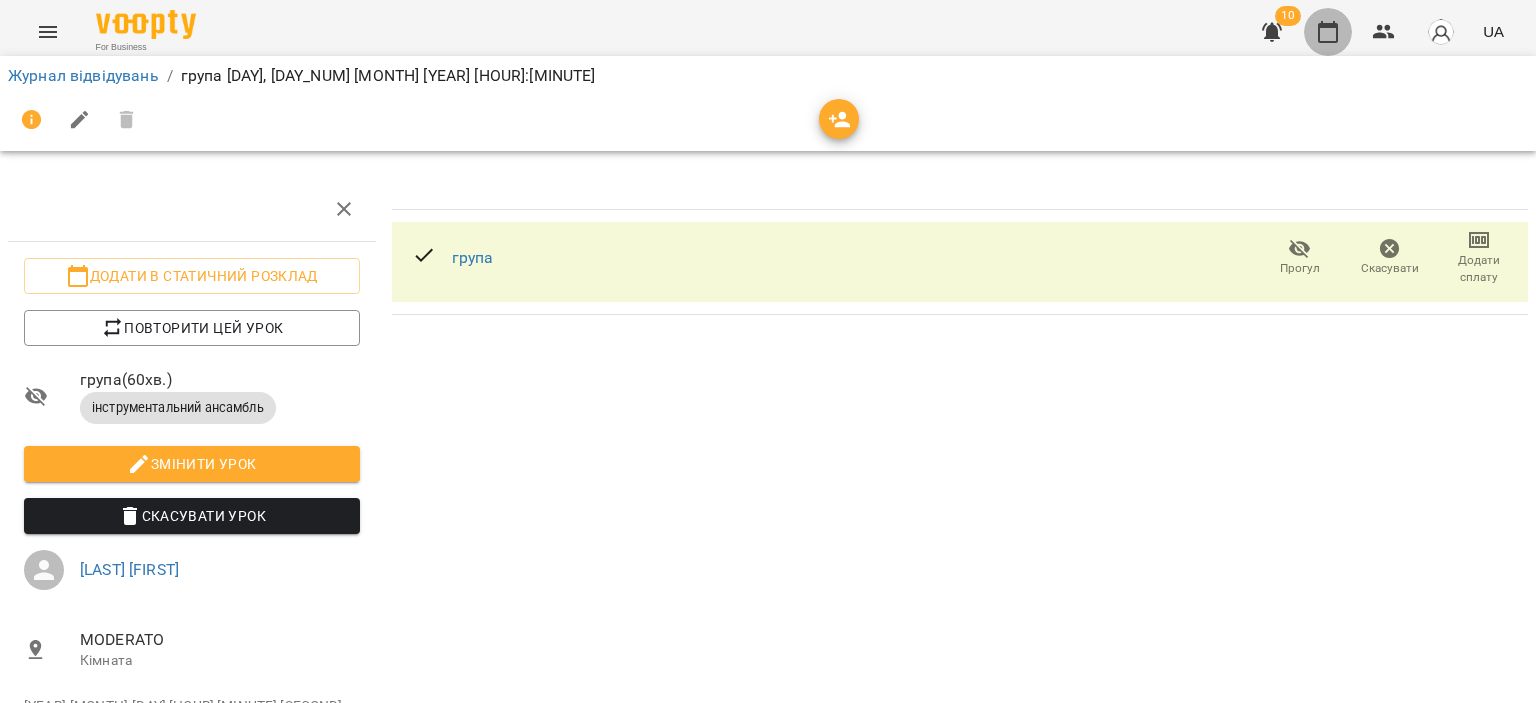 click at bounding box center [1328, 32] 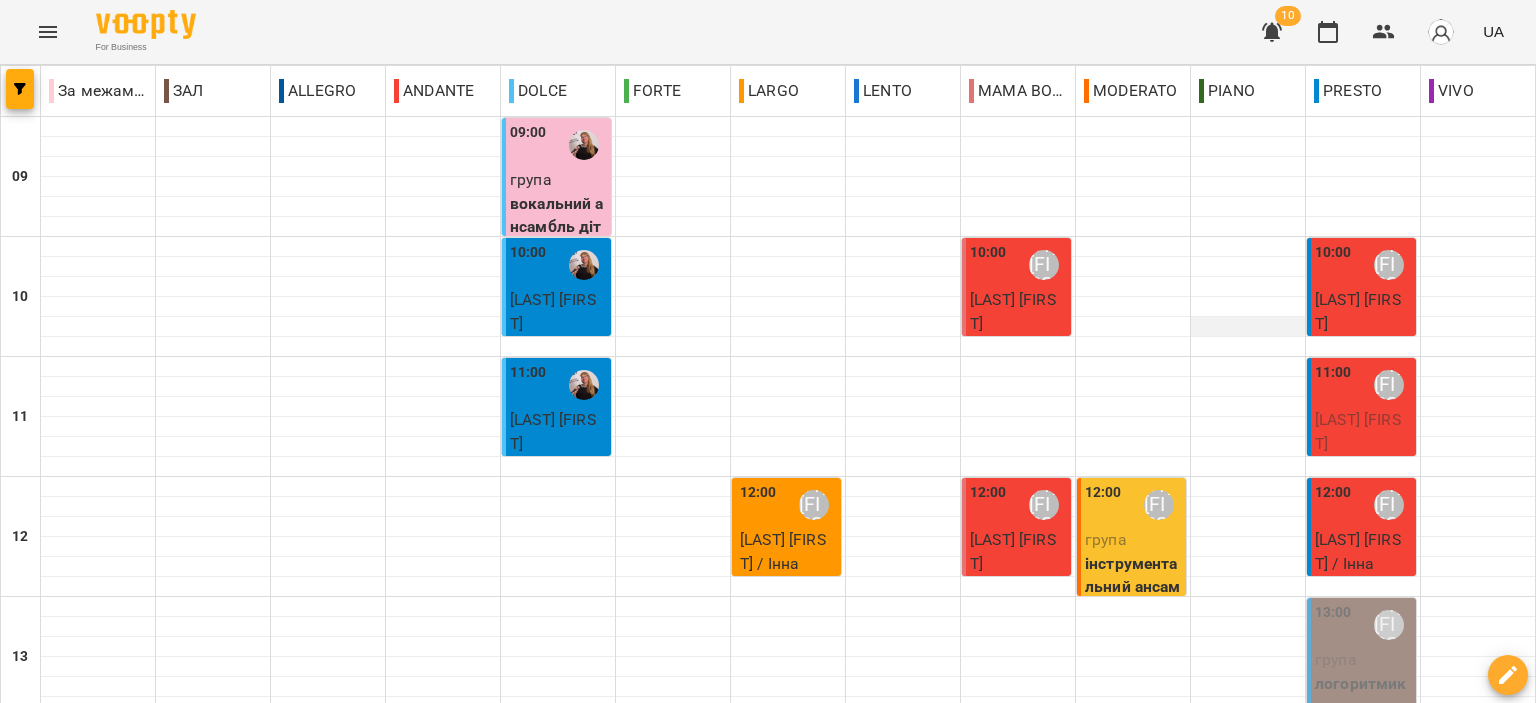 scroll, scrollTop: 0, scrollLeft: 0, axis: both 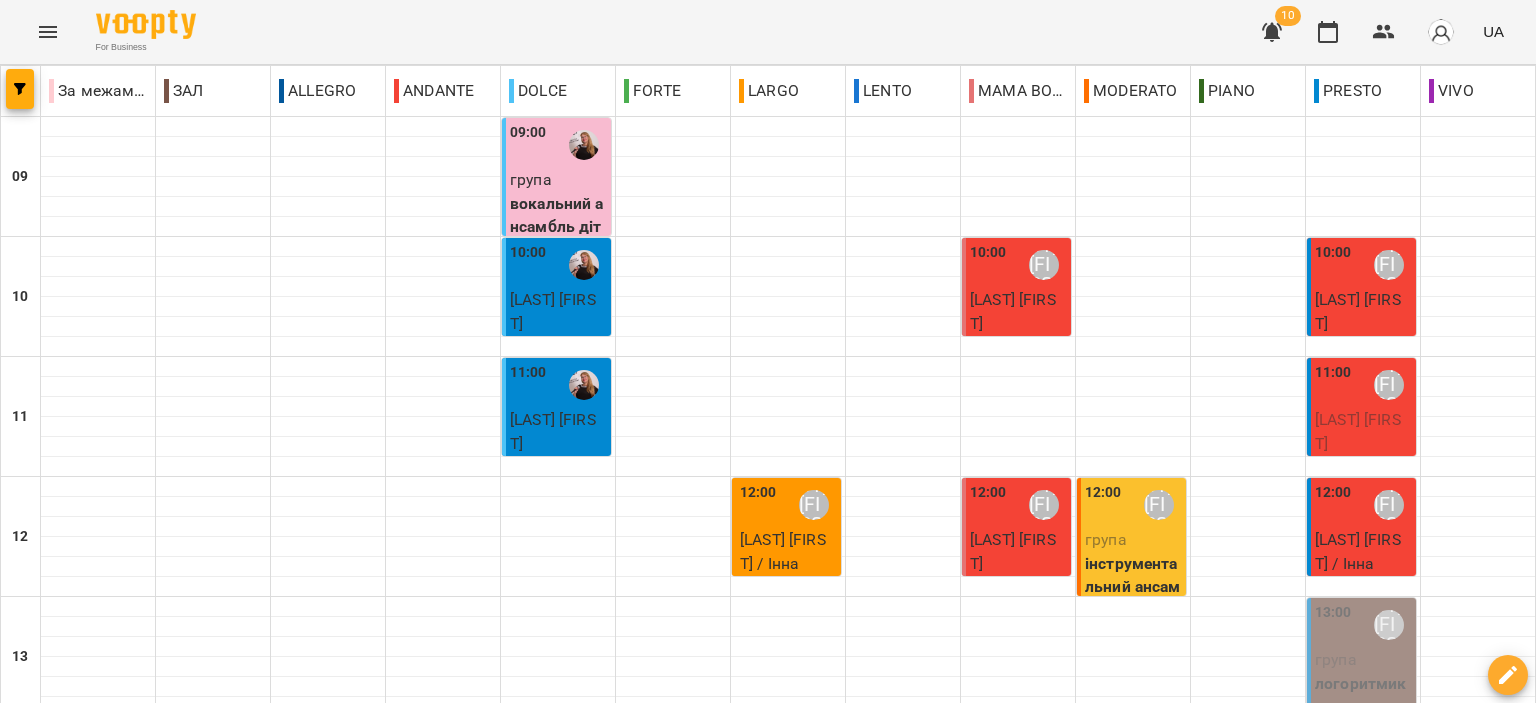 click on "[LAST] [FIRST]" at bounding box center [1363, 431] 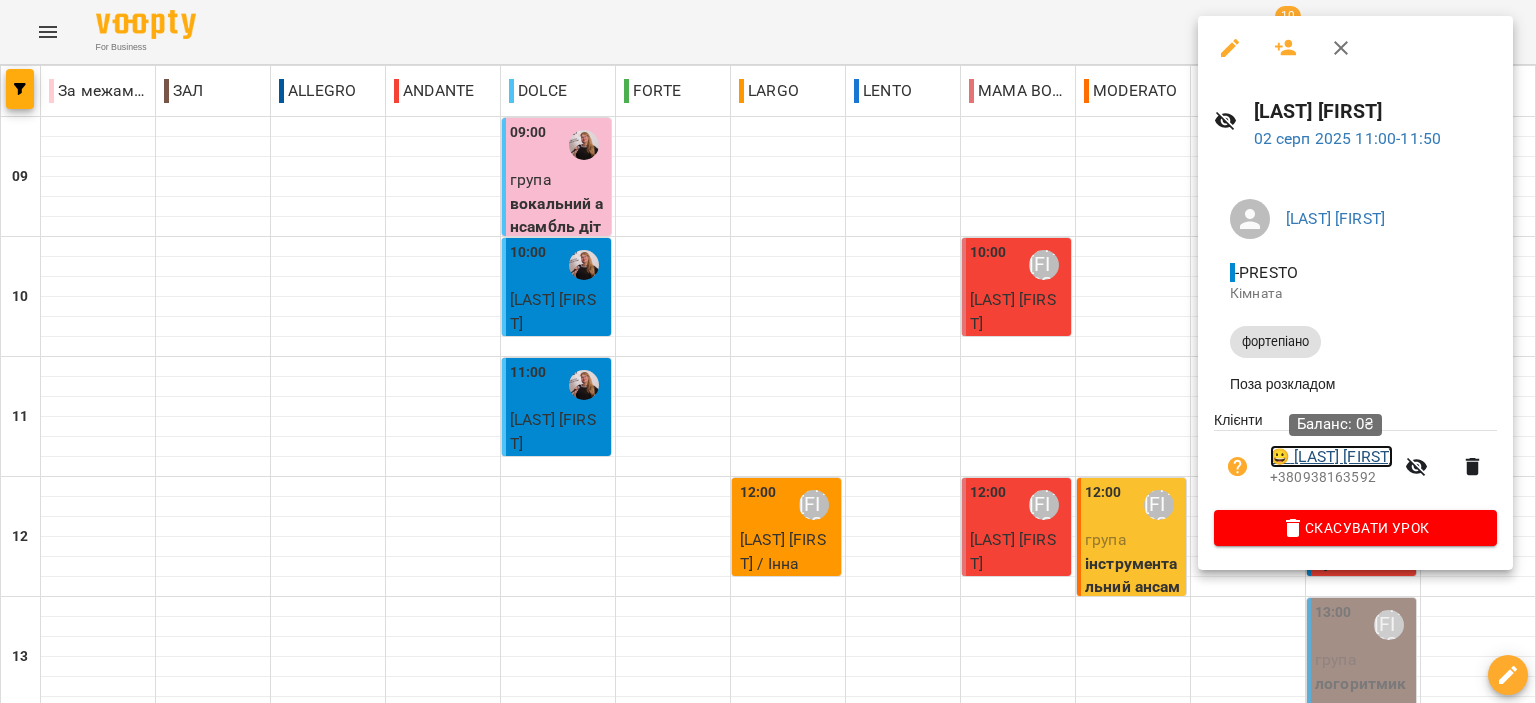 click on "😀   Шляхта Софія" at bounding box center [1331, 457] 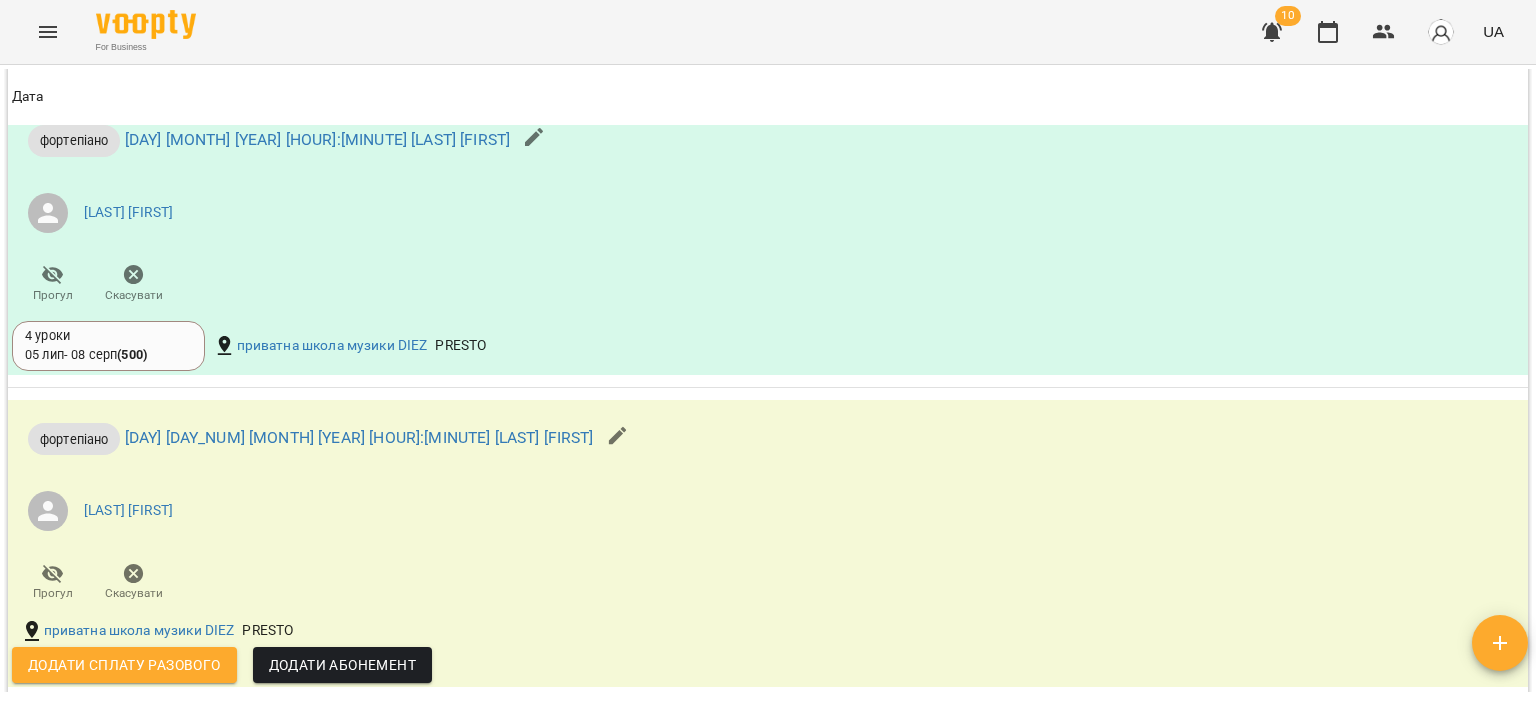 scroll, scrollTop: 1300, scrollLeft: 0, axis: vertical 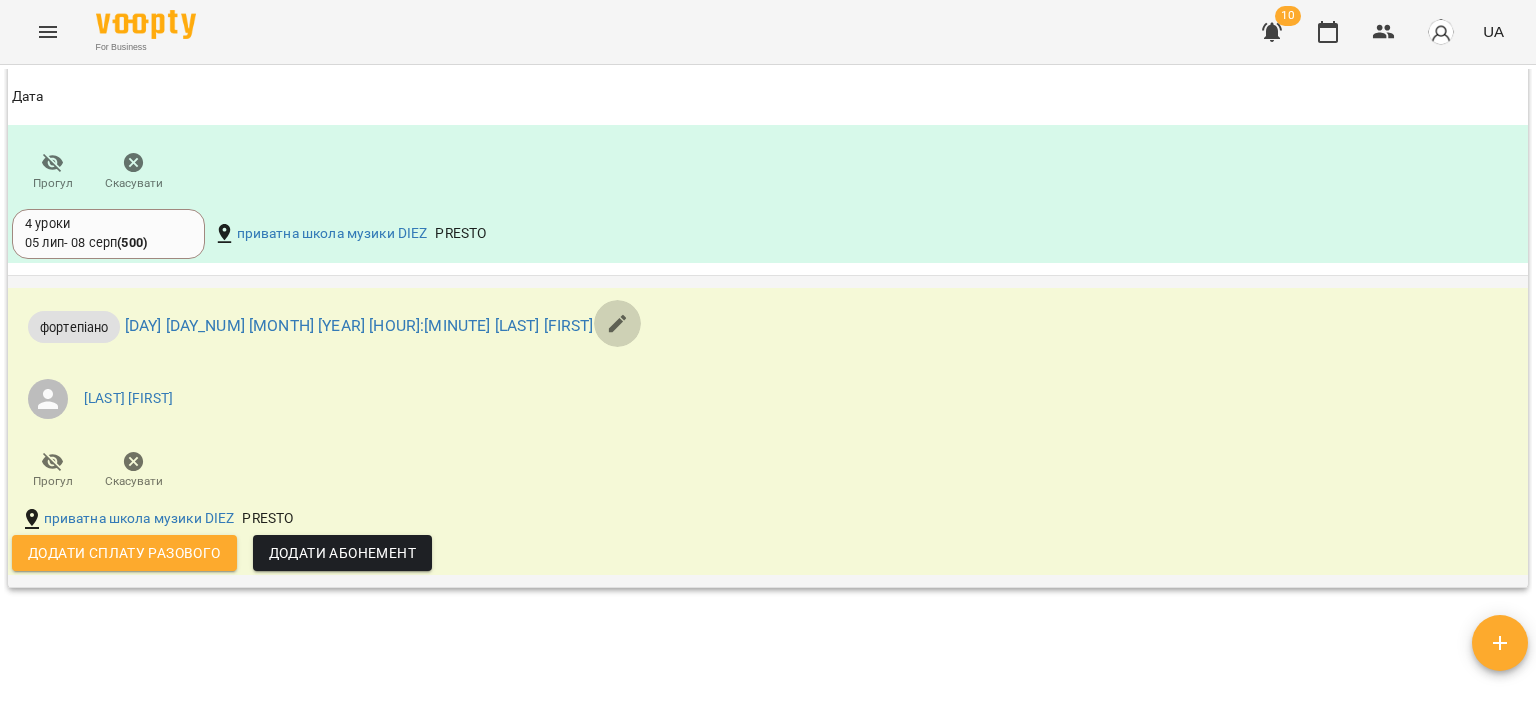 click at bounding box center (618, 324) 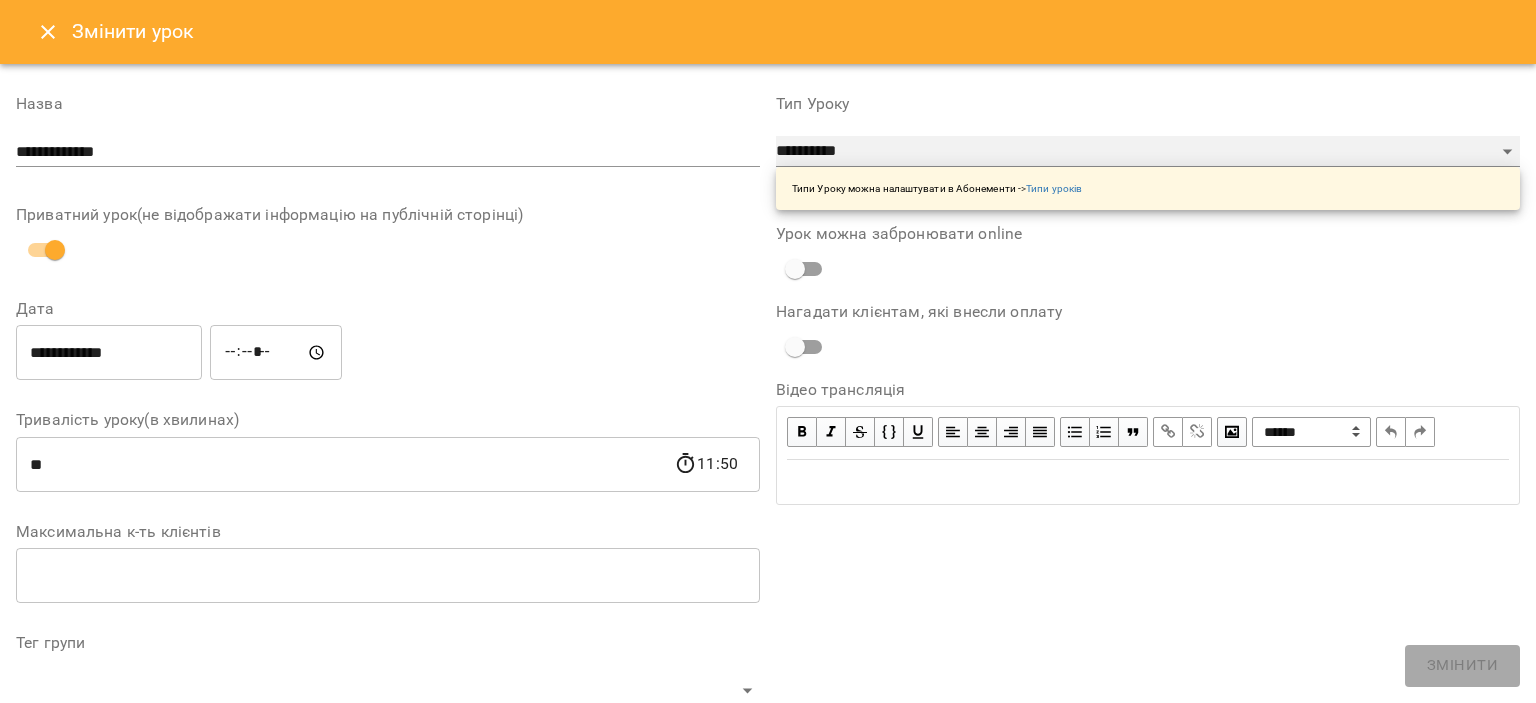 click on "**********" at bounding box center (1148, 152) 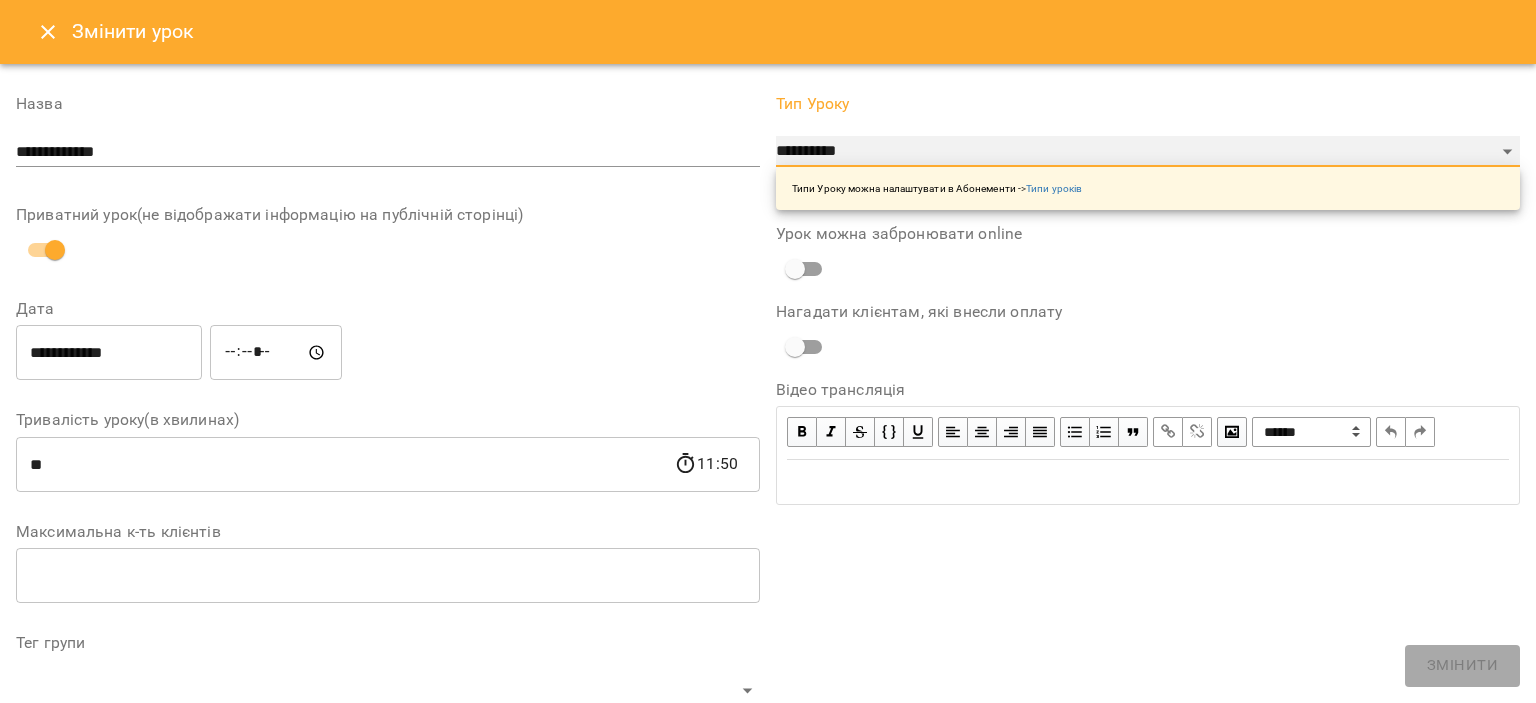 select on "*******" 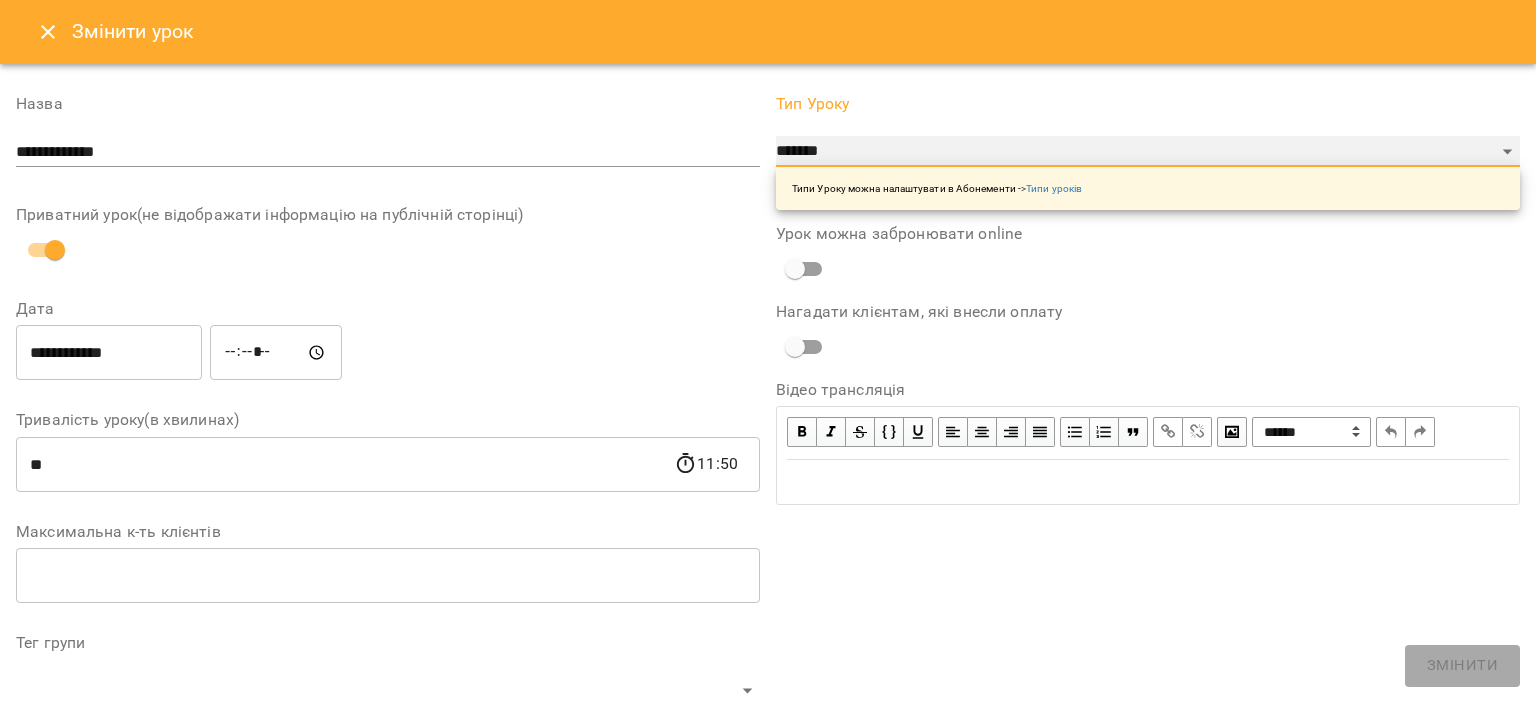 click on "**********" at bounding box center (1148, 152) 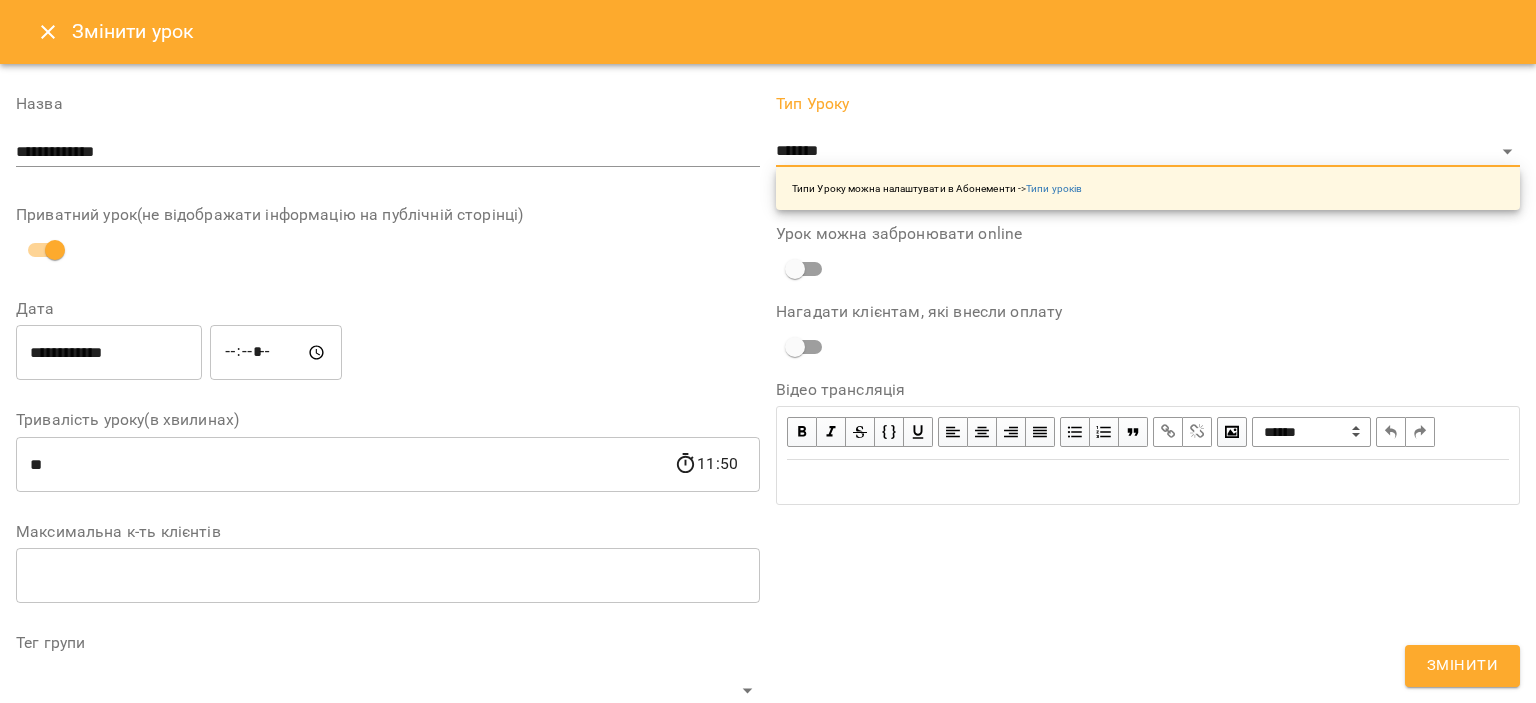 click on "Змінити" at bounding box center (1462, 666) 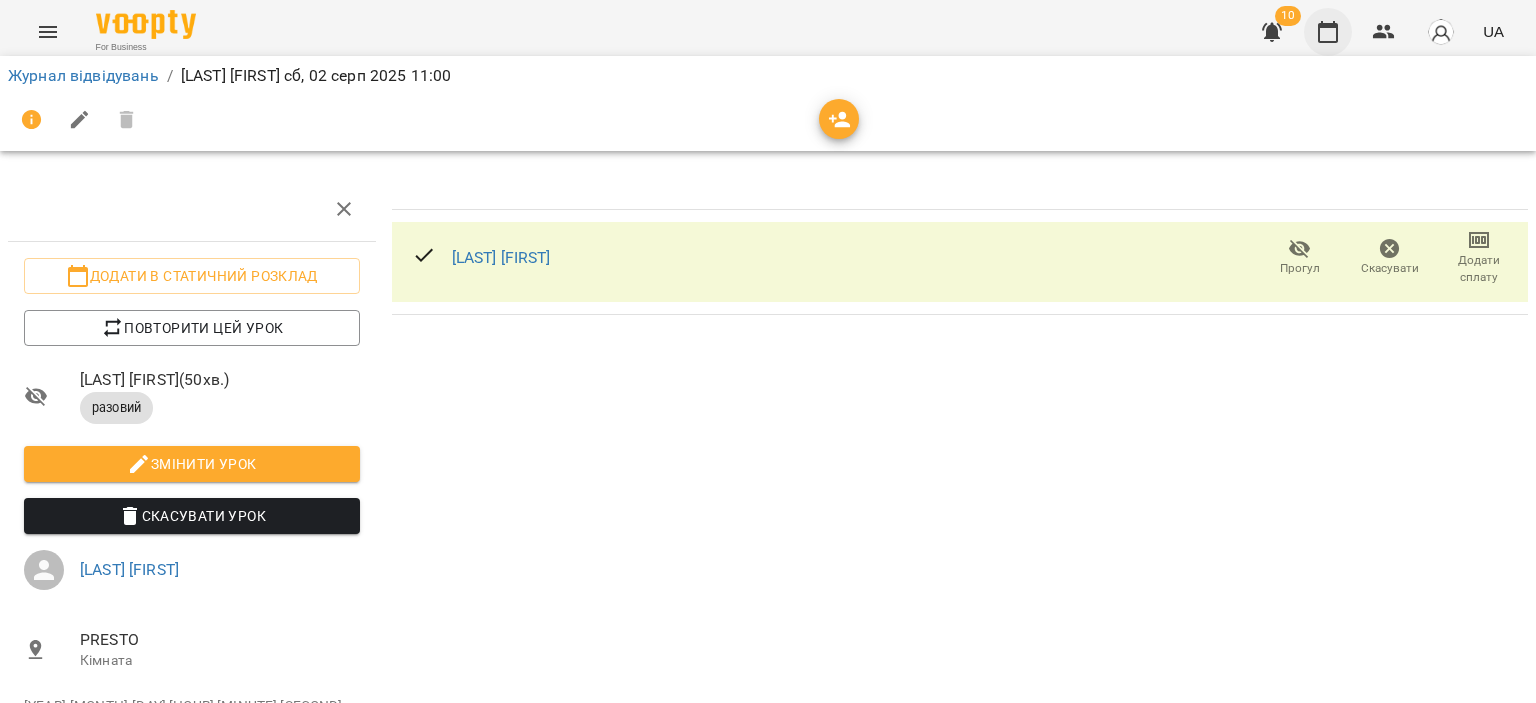 click 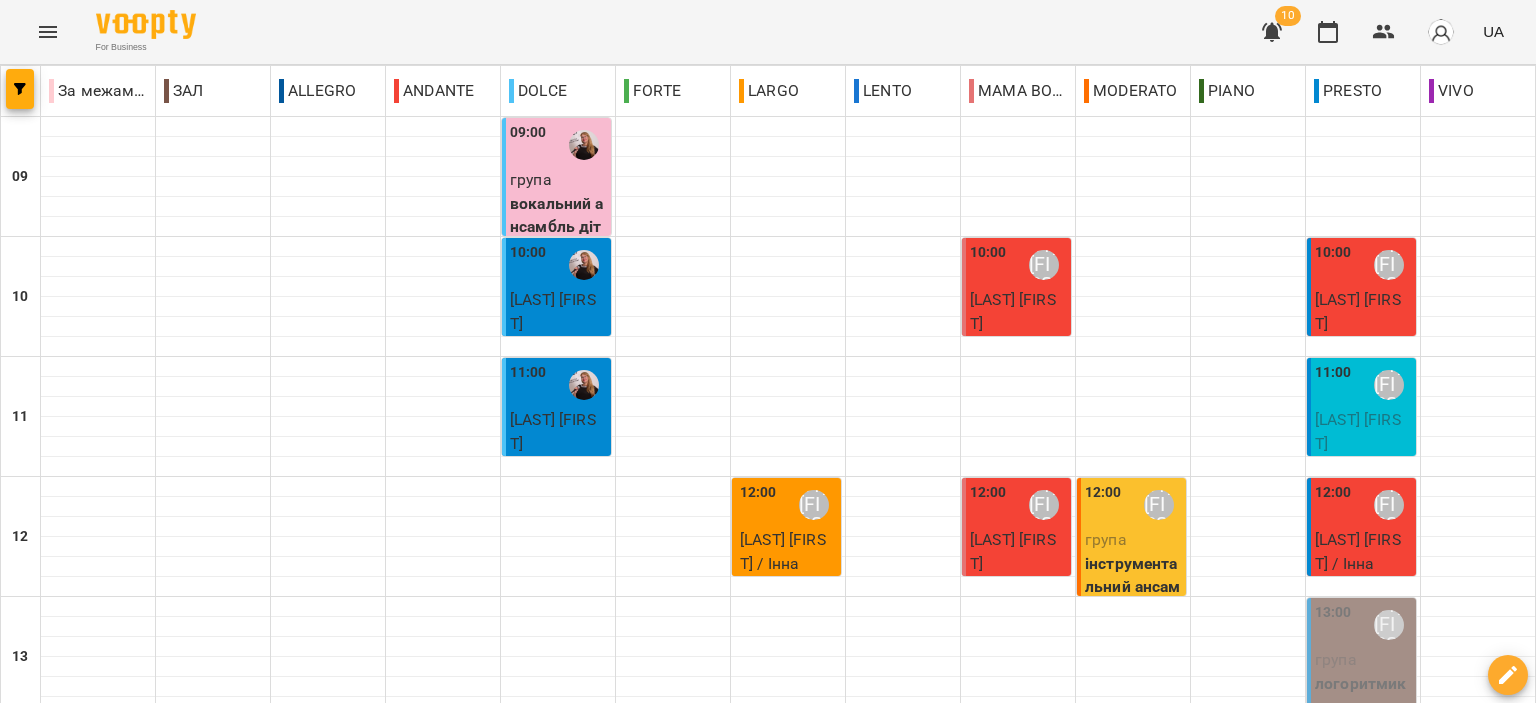 scroll, scrollTop: 100, scrollLeft: 0, axis: vertical 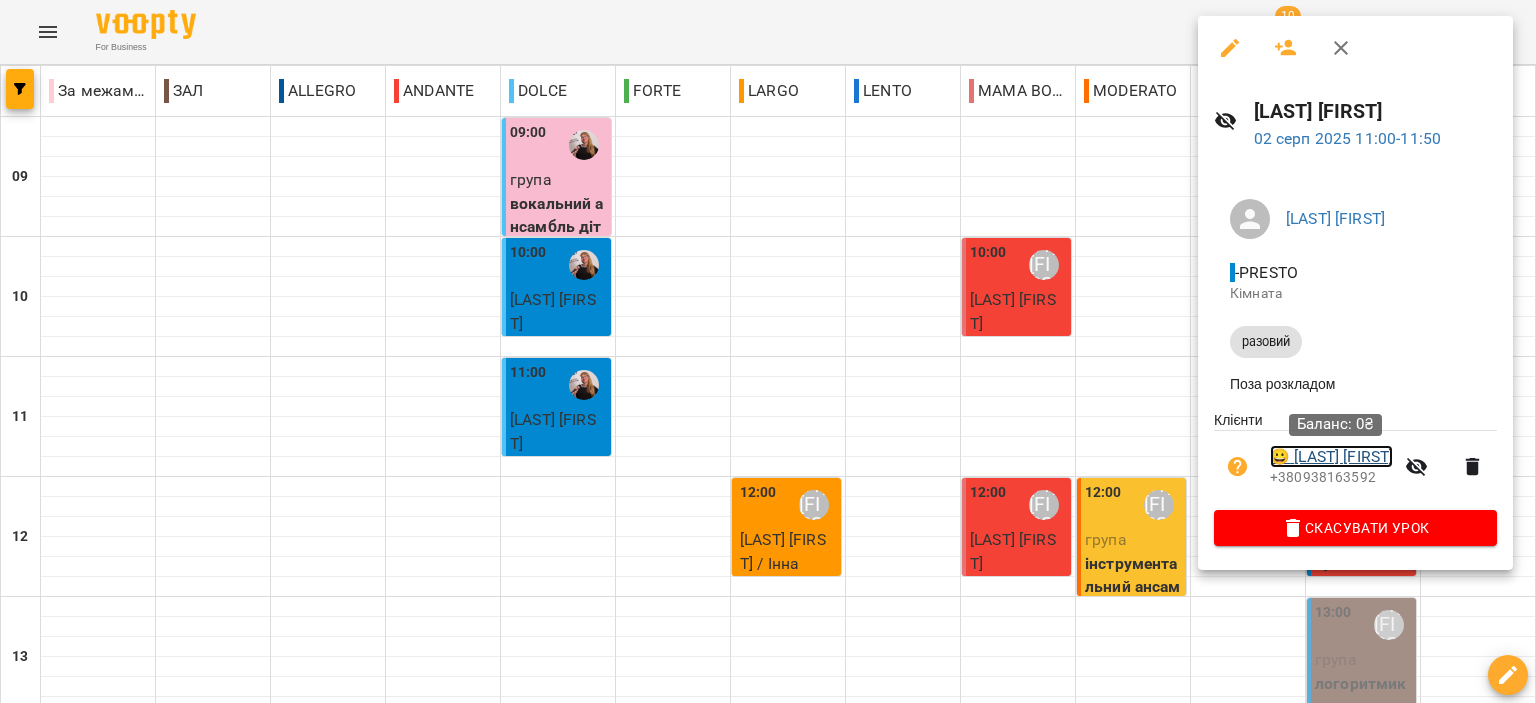 click on "😀   Шляхта Софія" at bounding box center (1331, 457) 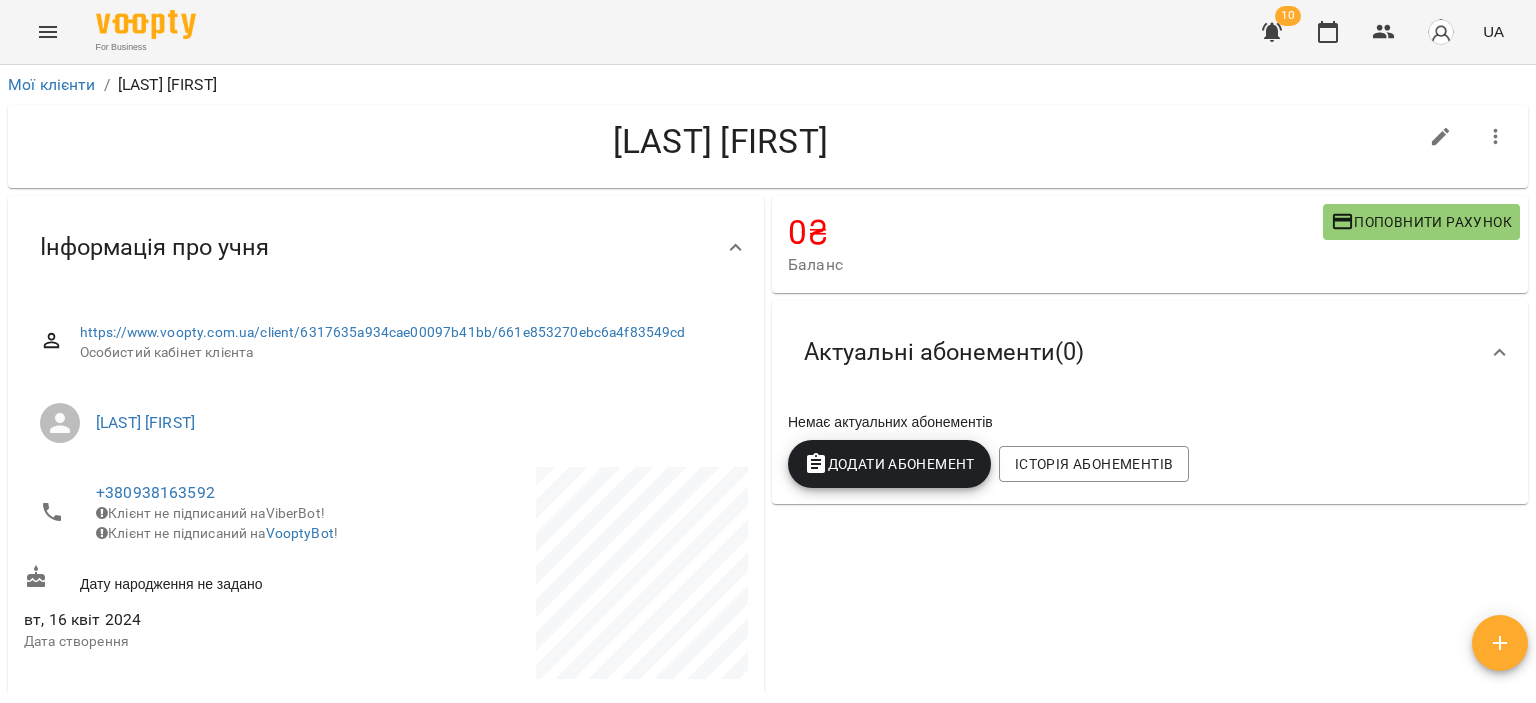 click on "Додати Абонемент" at bounding box center (889, 464) 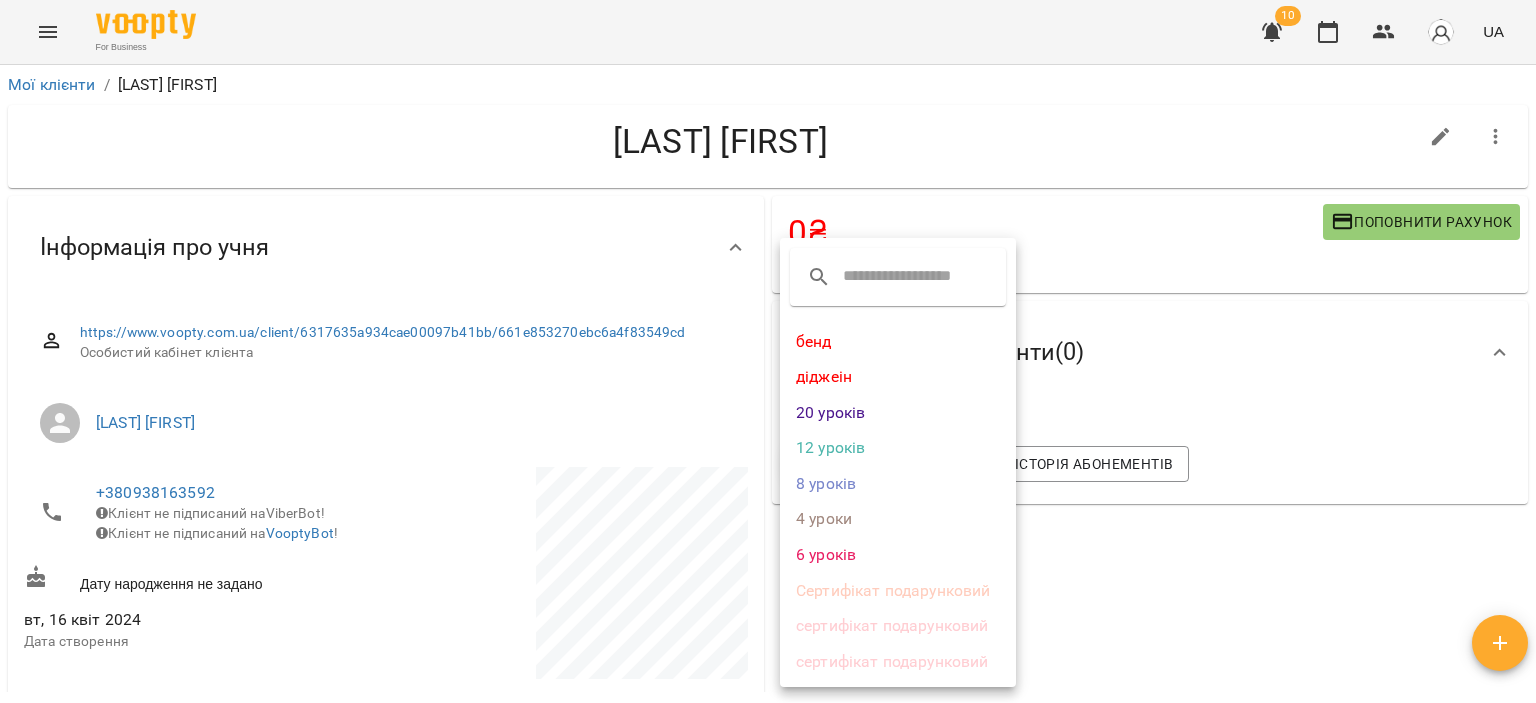 click on "4 уроки" at bounding box center [898, 519] 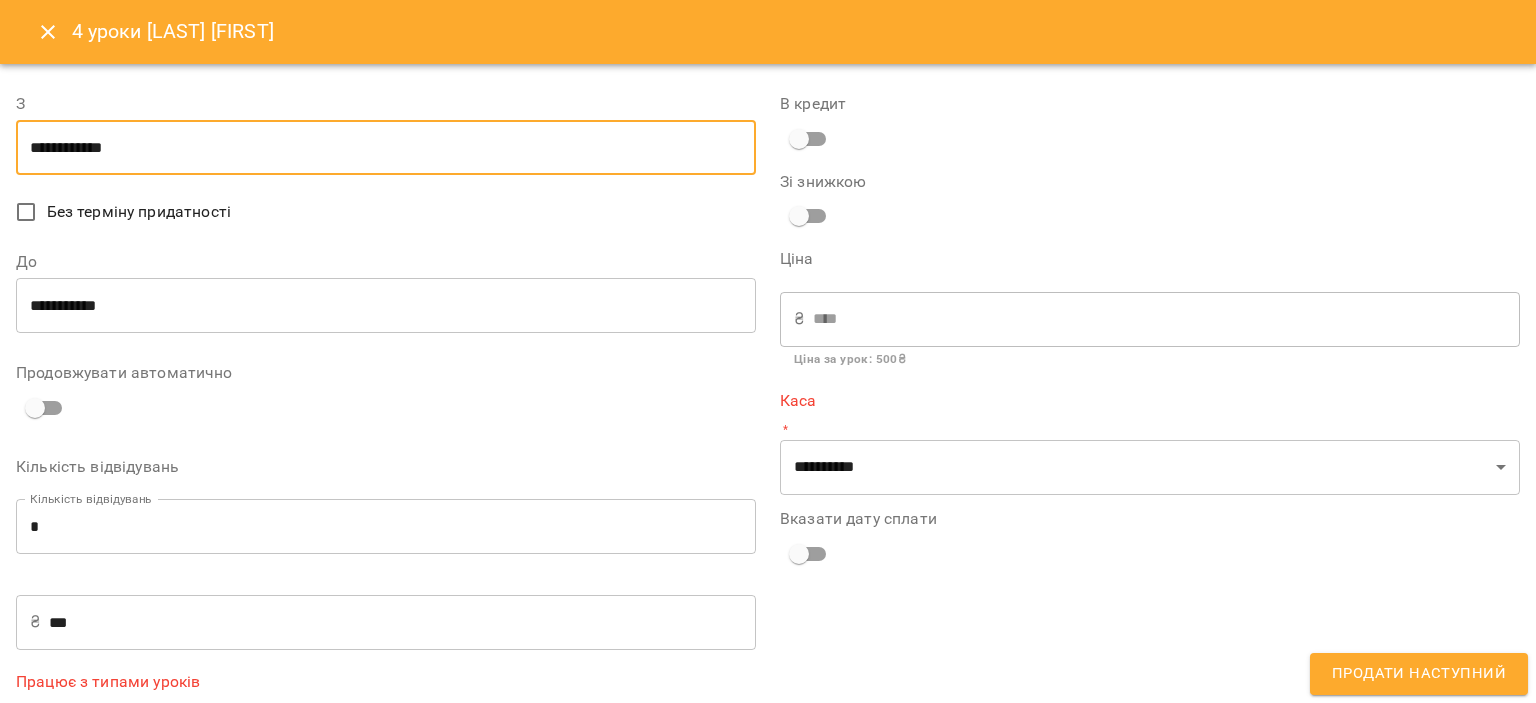 click on "**********" at bounding box center (386, 148) 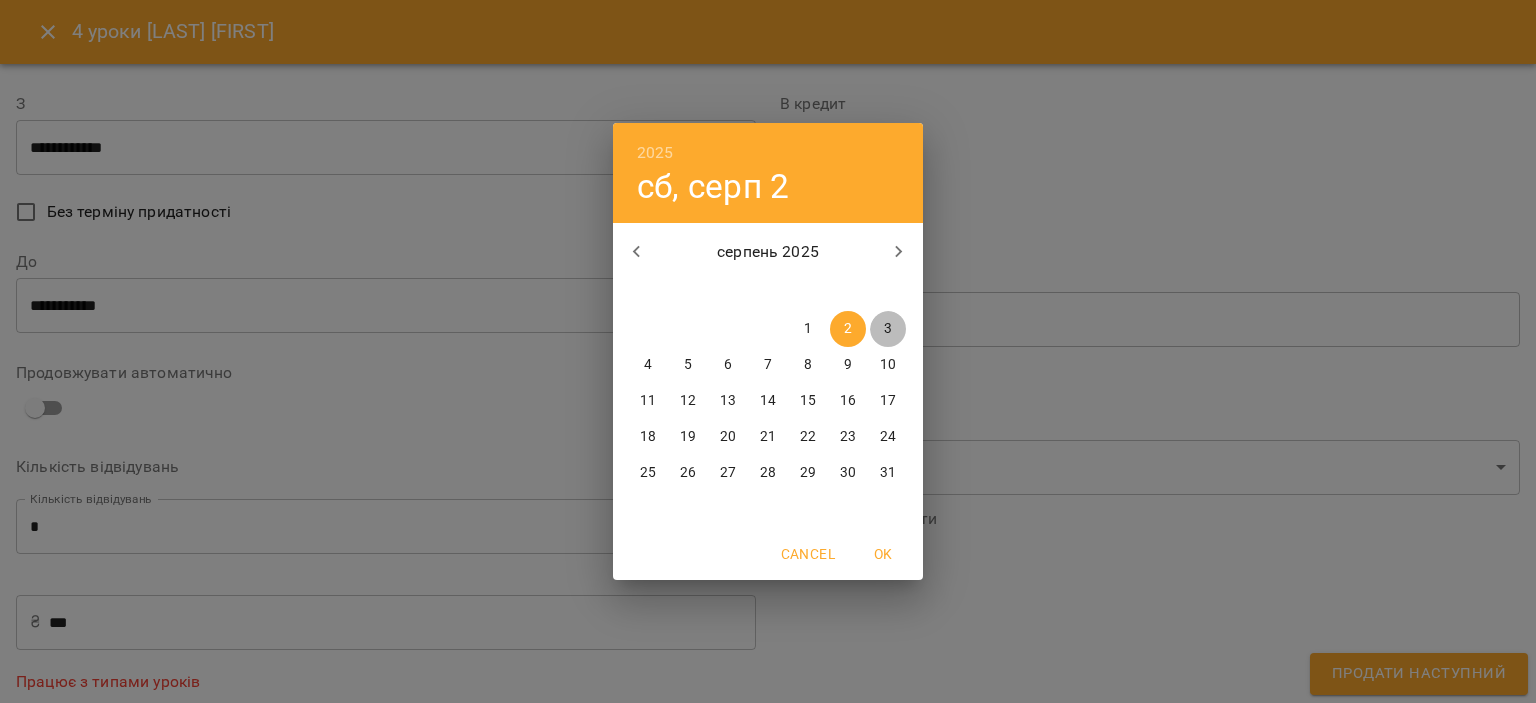 click on "3" at bounding box center (888, 329) 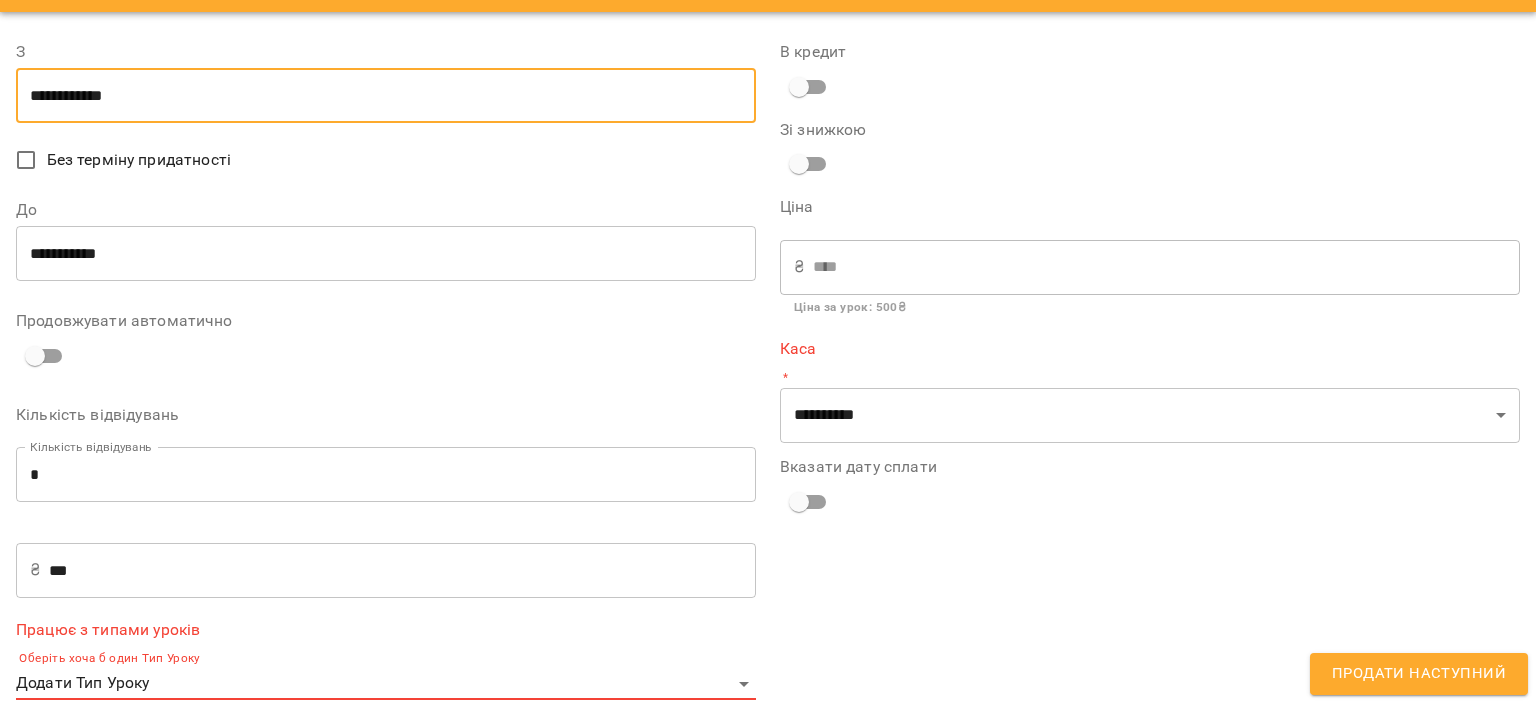 scroll, scrollTop: 80, scrollLeft: 0, axis: vertical 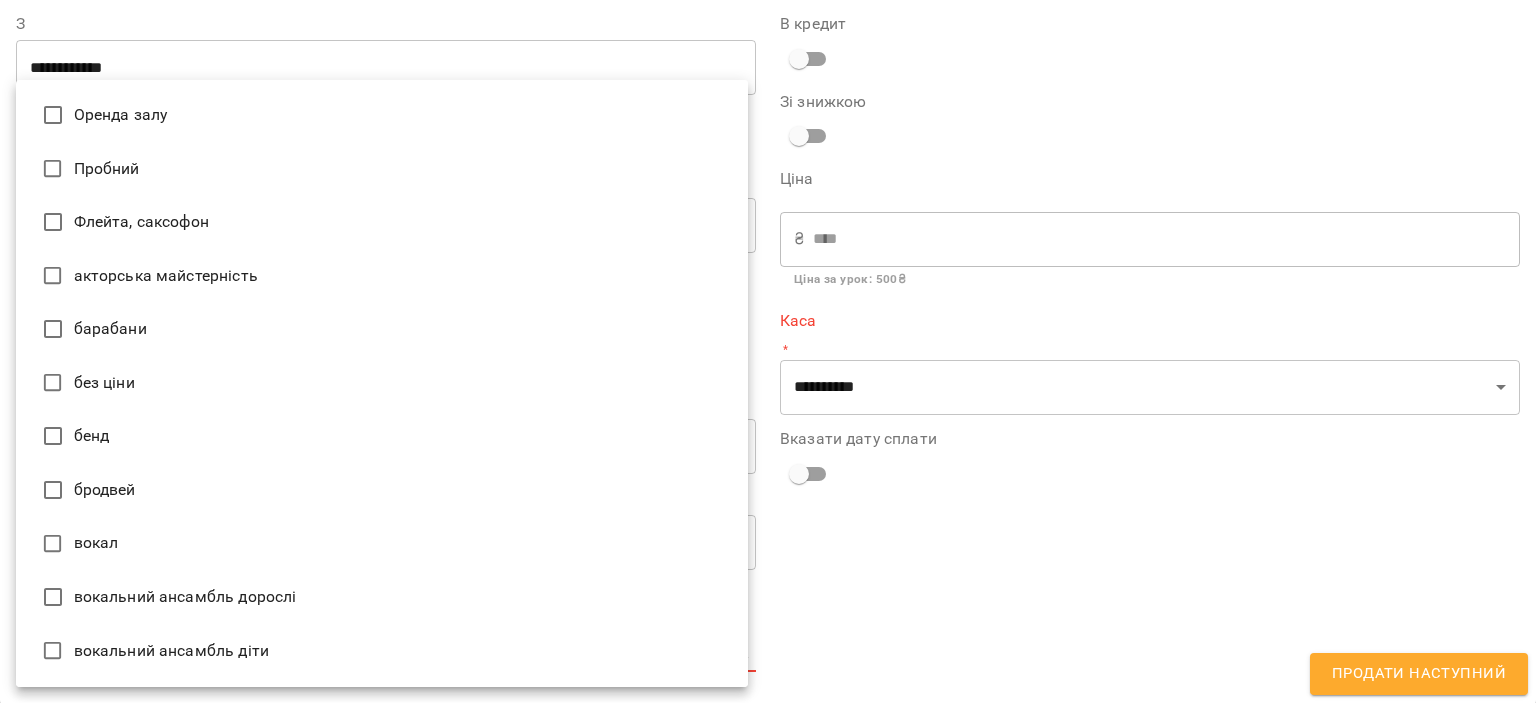 click on "**********" at bounding box center [768, 384] 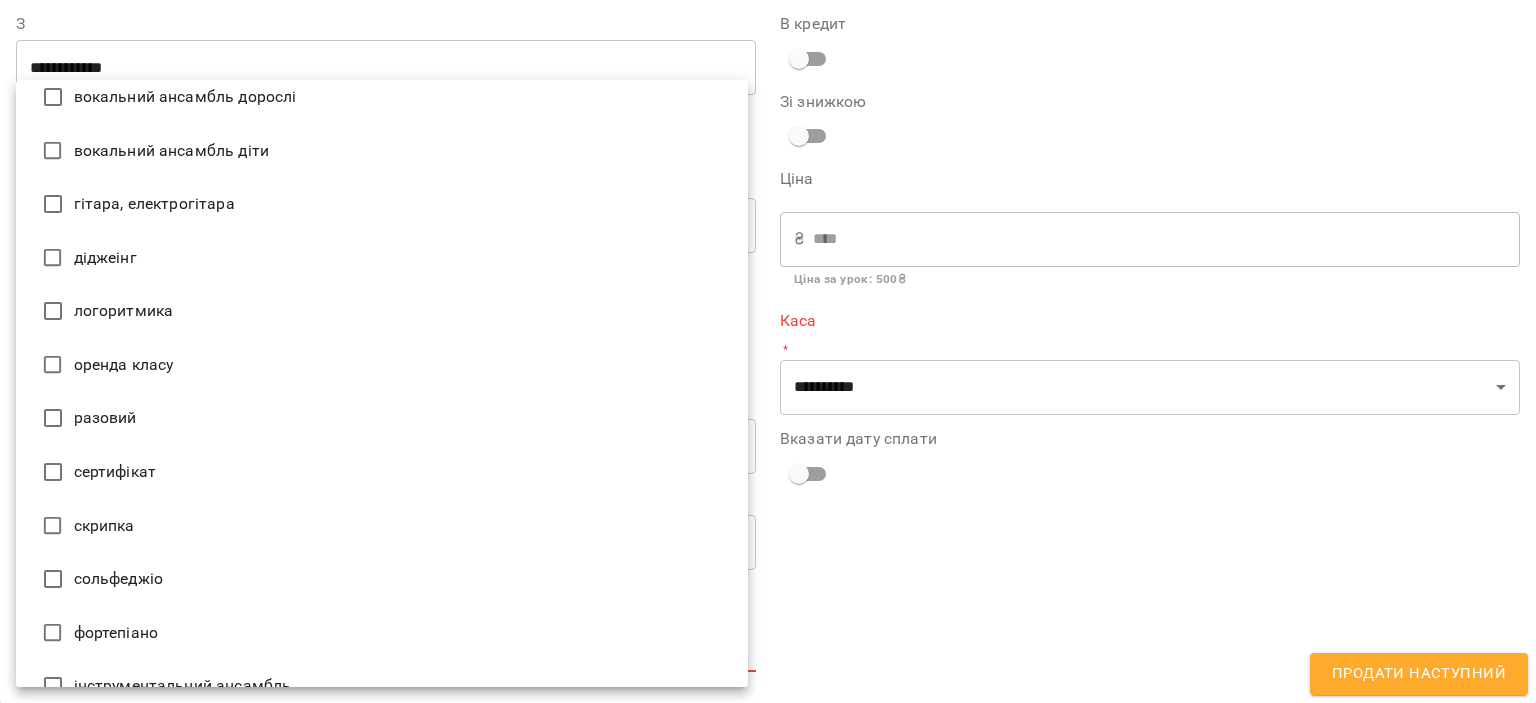 scroll, scrollTop: 533, scrollLeft: 0, axis: vertical 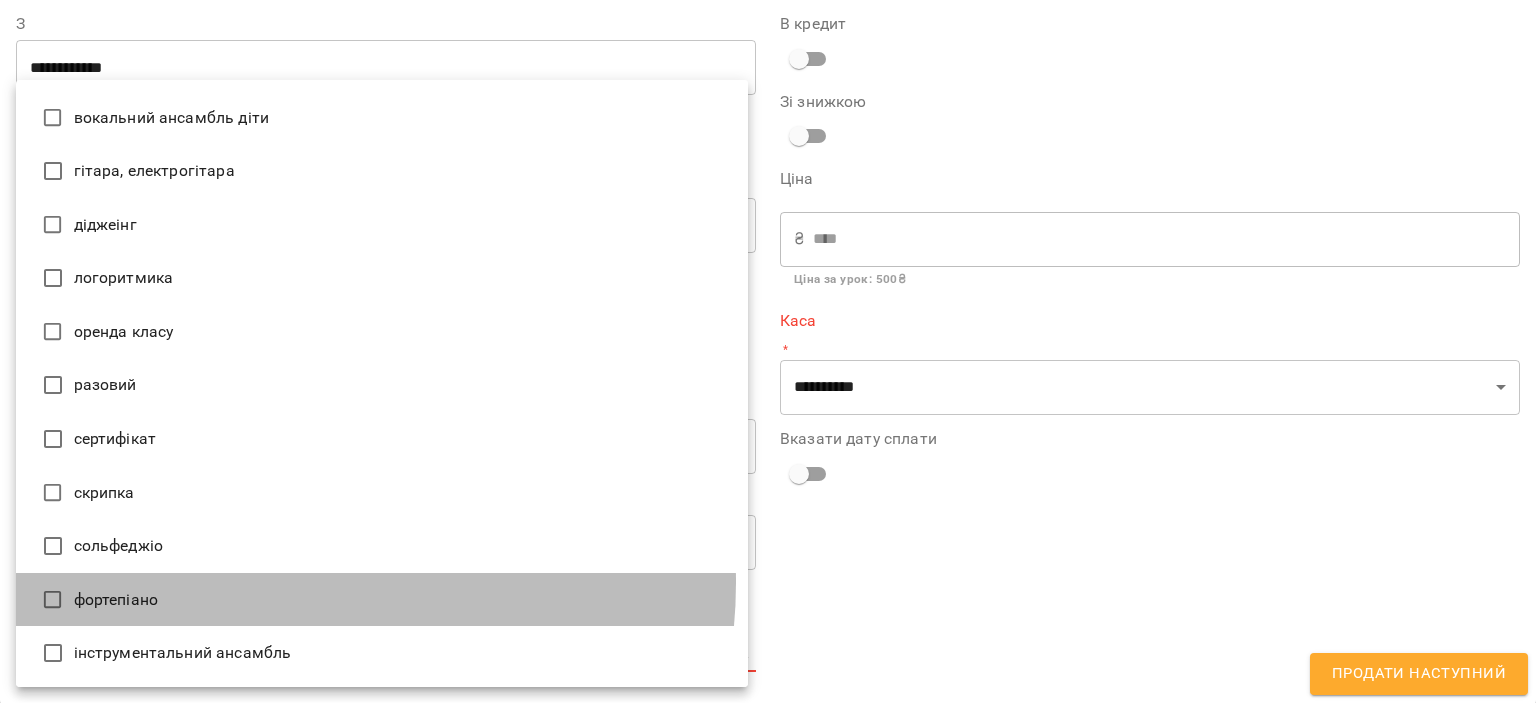 click on "фортепіано" at bounding box center [382, 600] 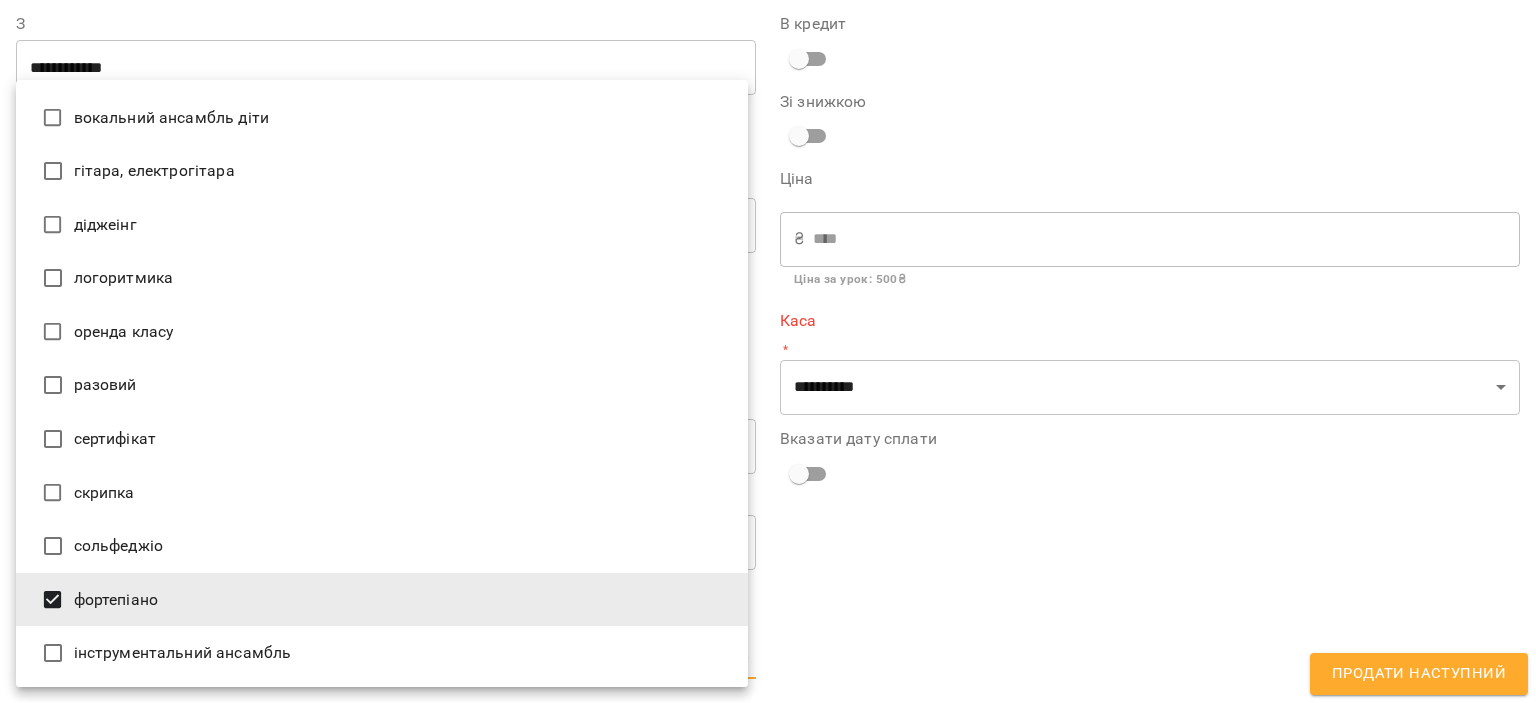 click at bounding box center [768, 351] 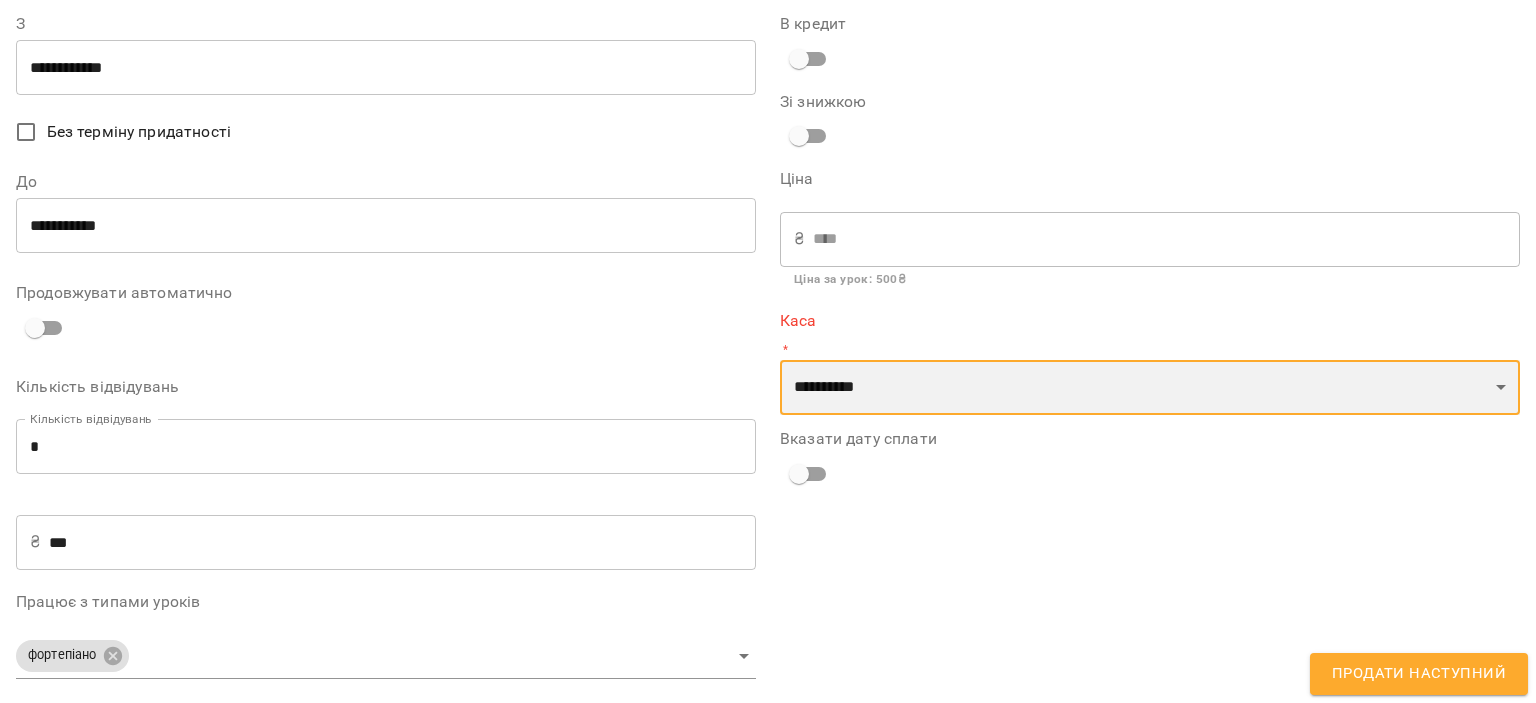 click on "**********" at bounding box center (1150, 388) 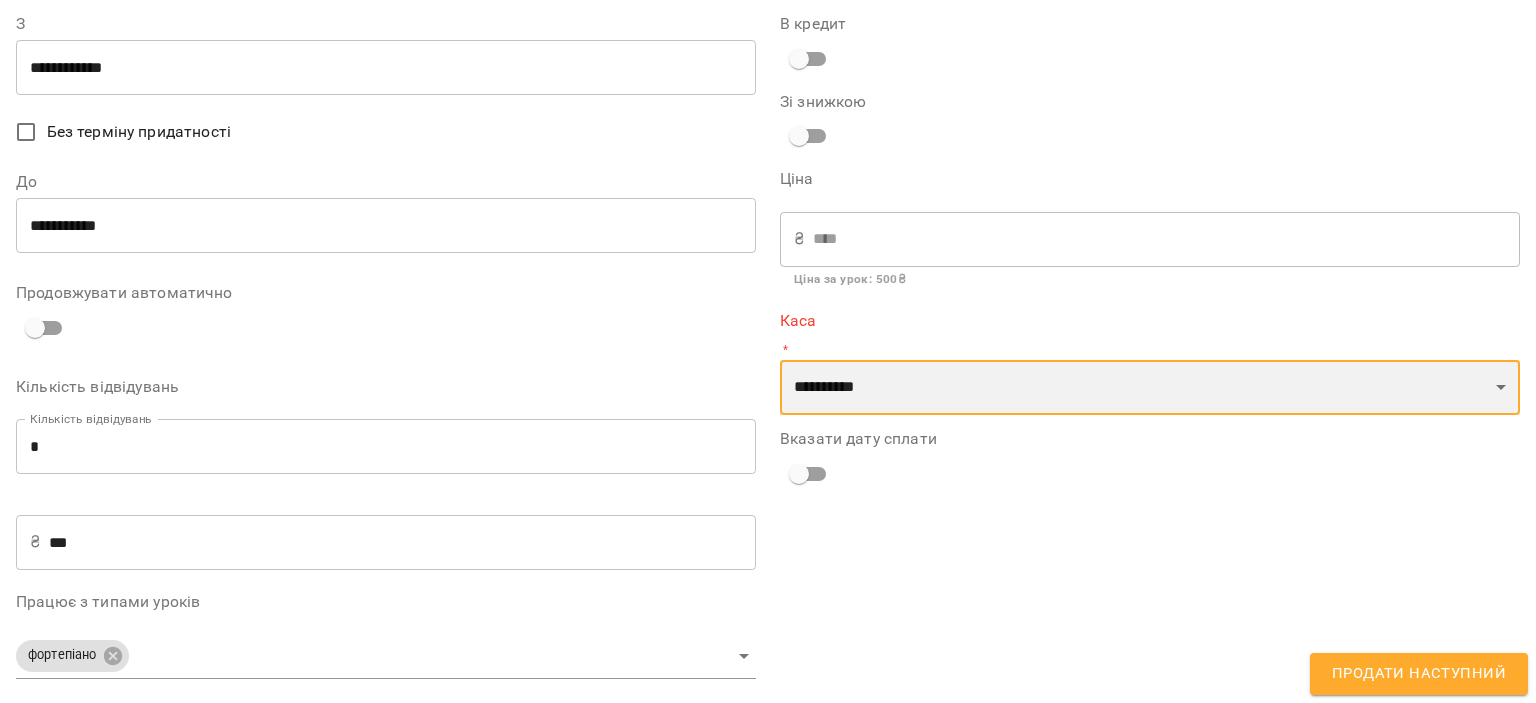 select on "****" 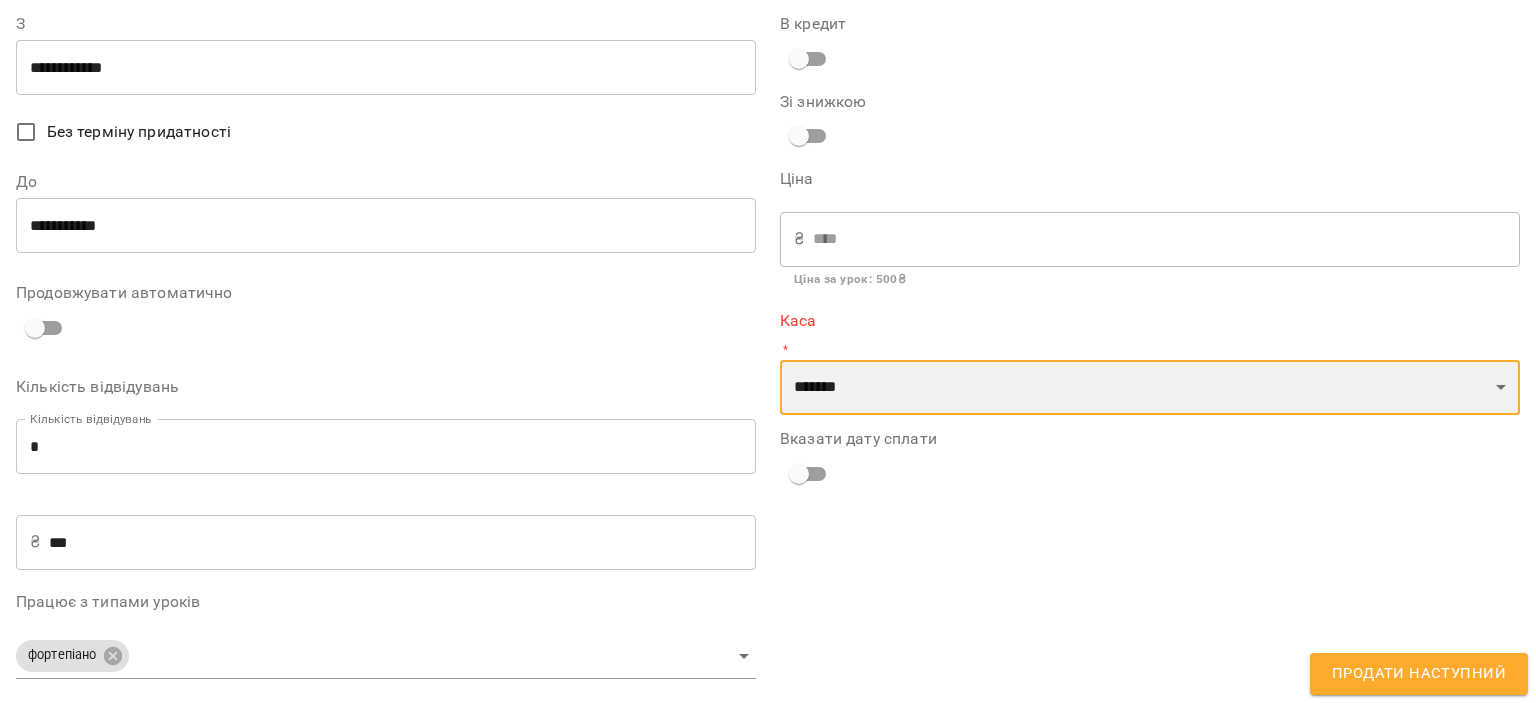 click on "**********" at bounding box center [1150, 388] 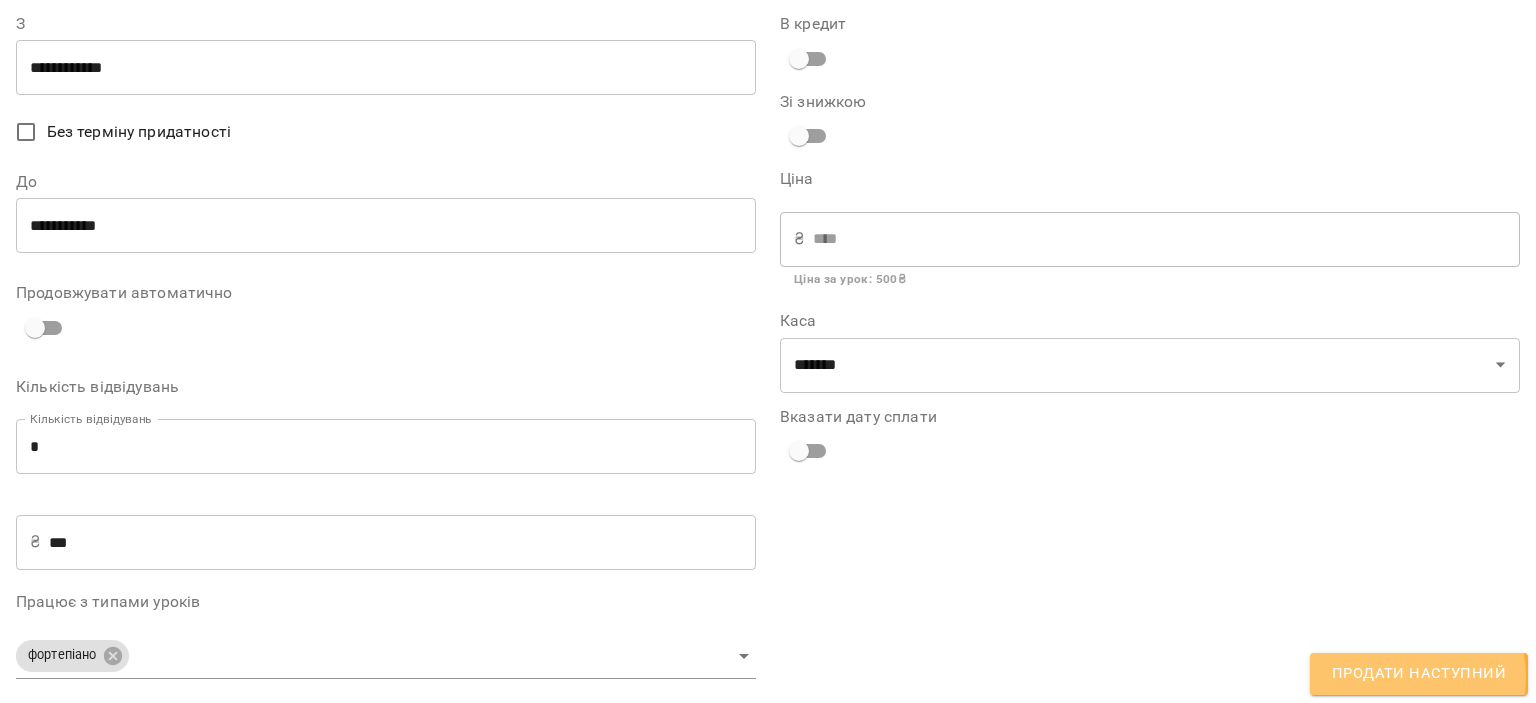 click on "Продати наступний" at bounding box center (1419, 674) 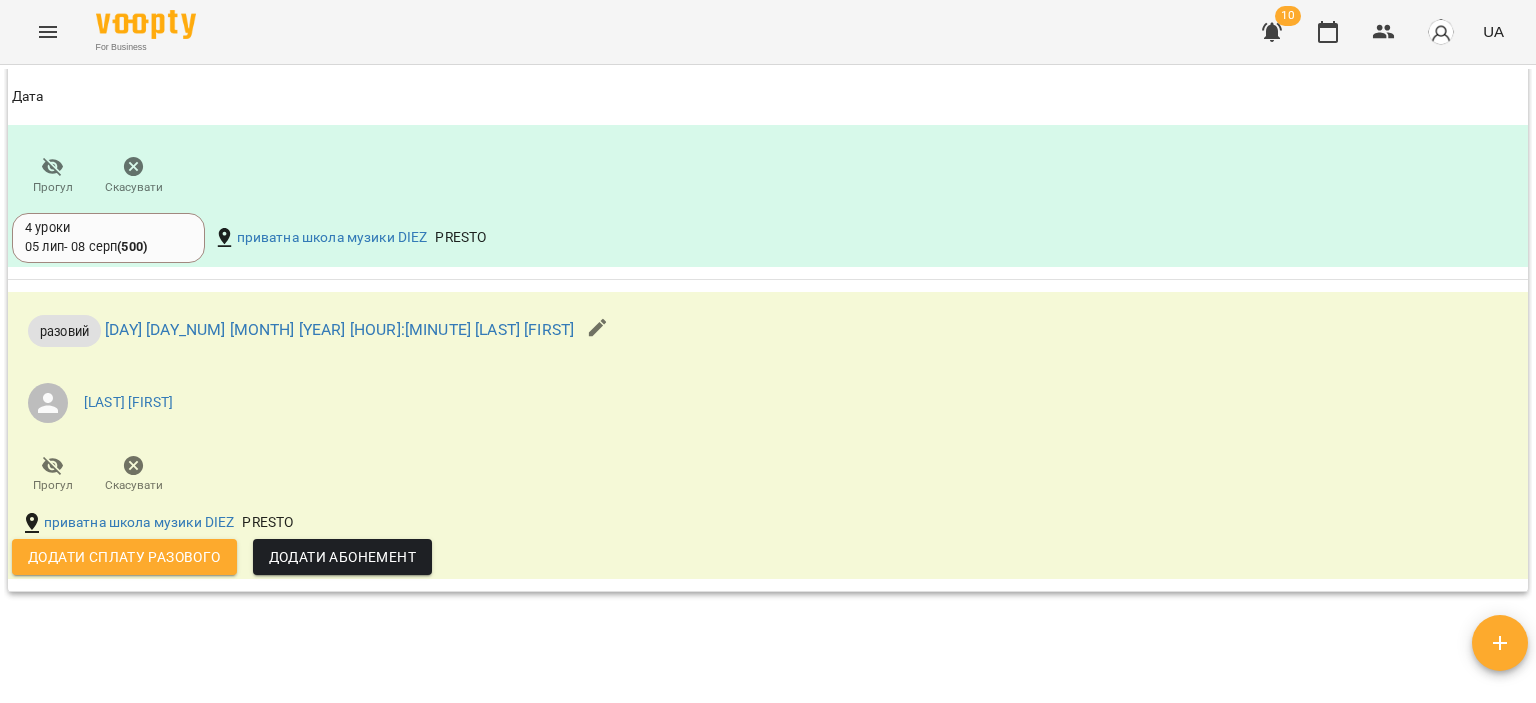 scroll, scrollTop: 1300, scrollLeft: 0, axis: vertical 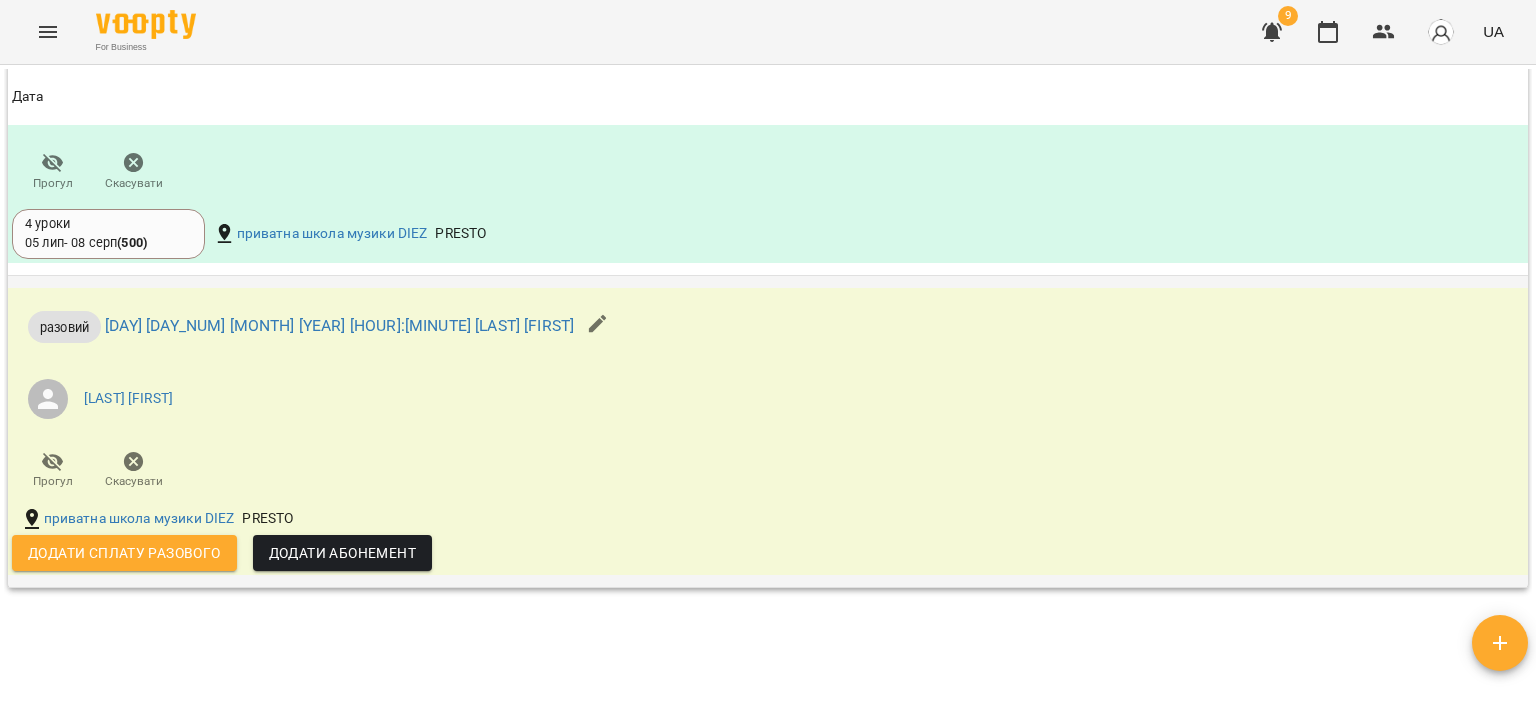 click on "Додати сплату разового" at bounding box center (124, 553) 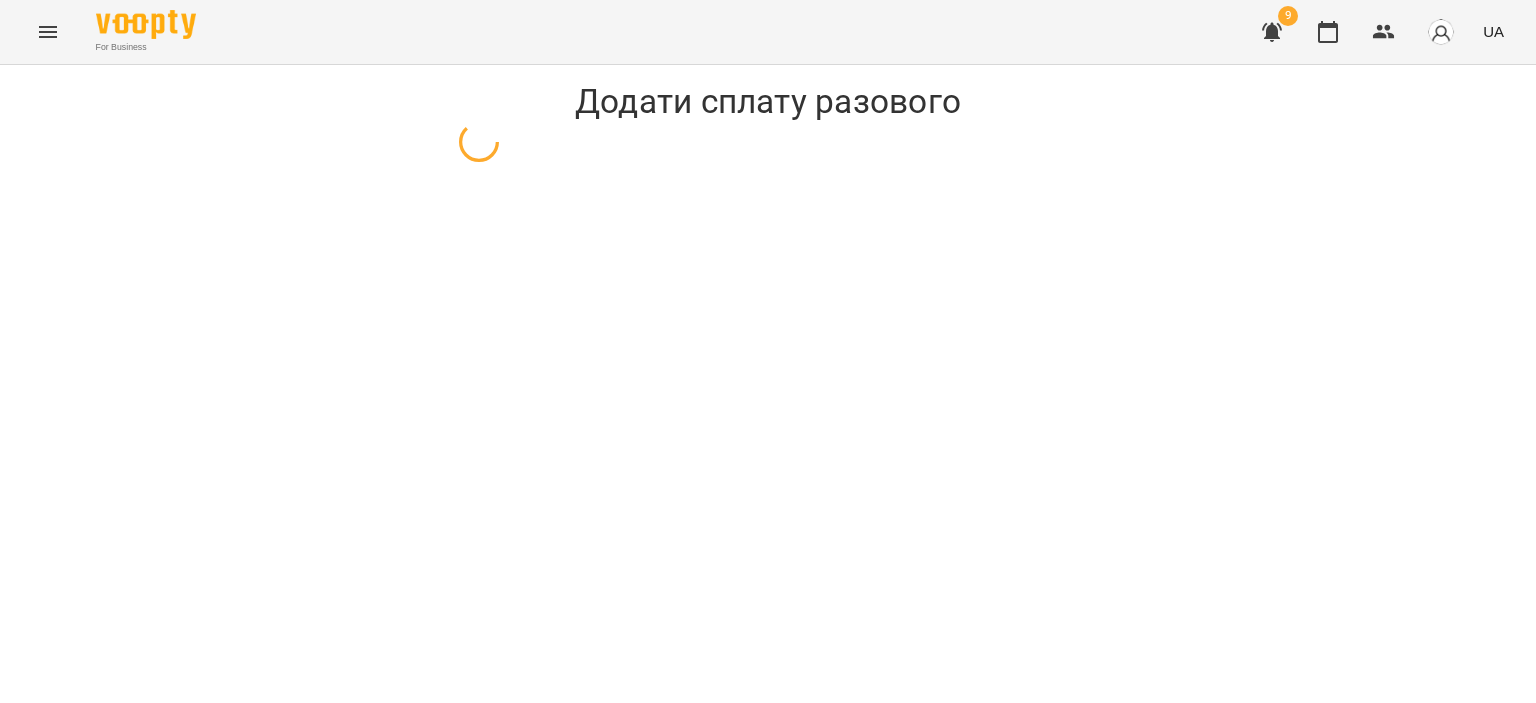 select on "*******" 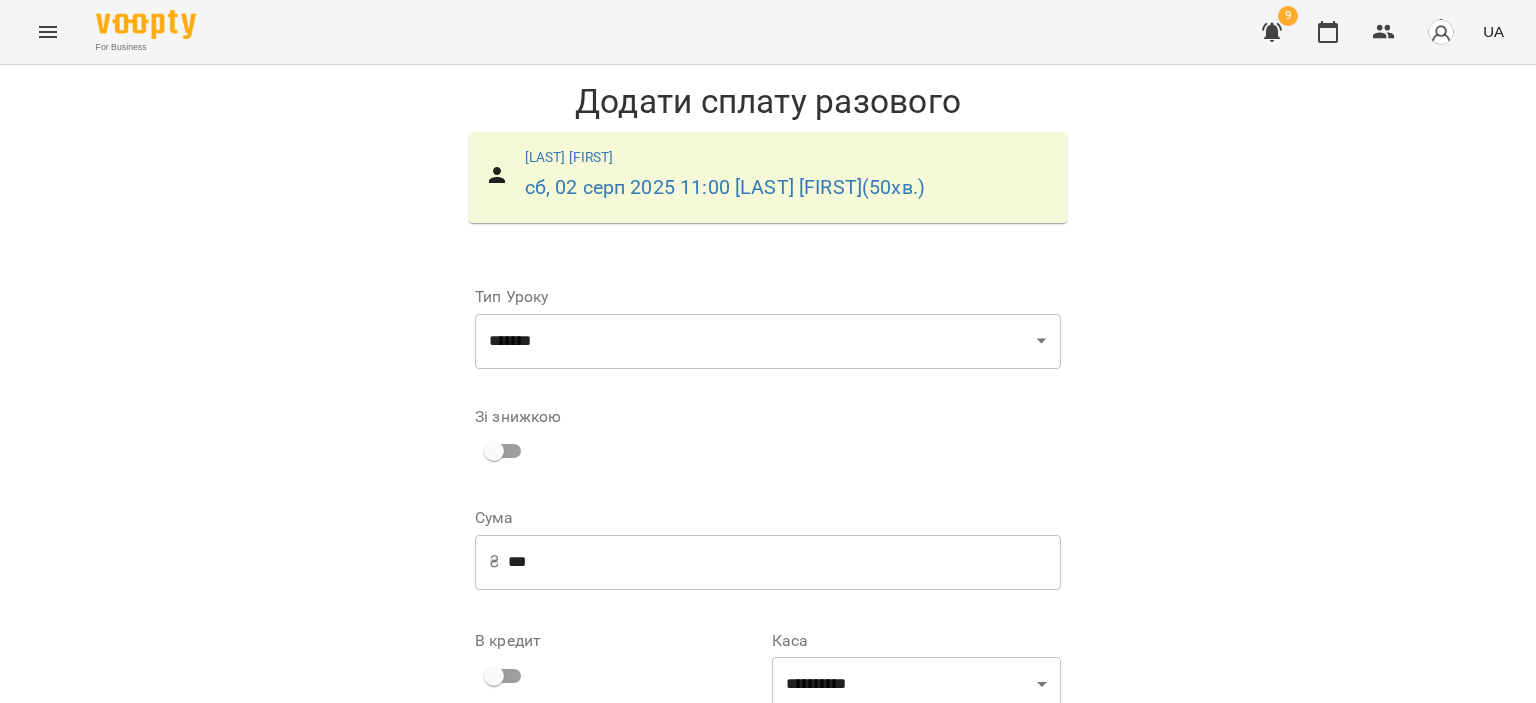 scroll, scrollTop: 208, scrollLeft: 0, axis: vertical 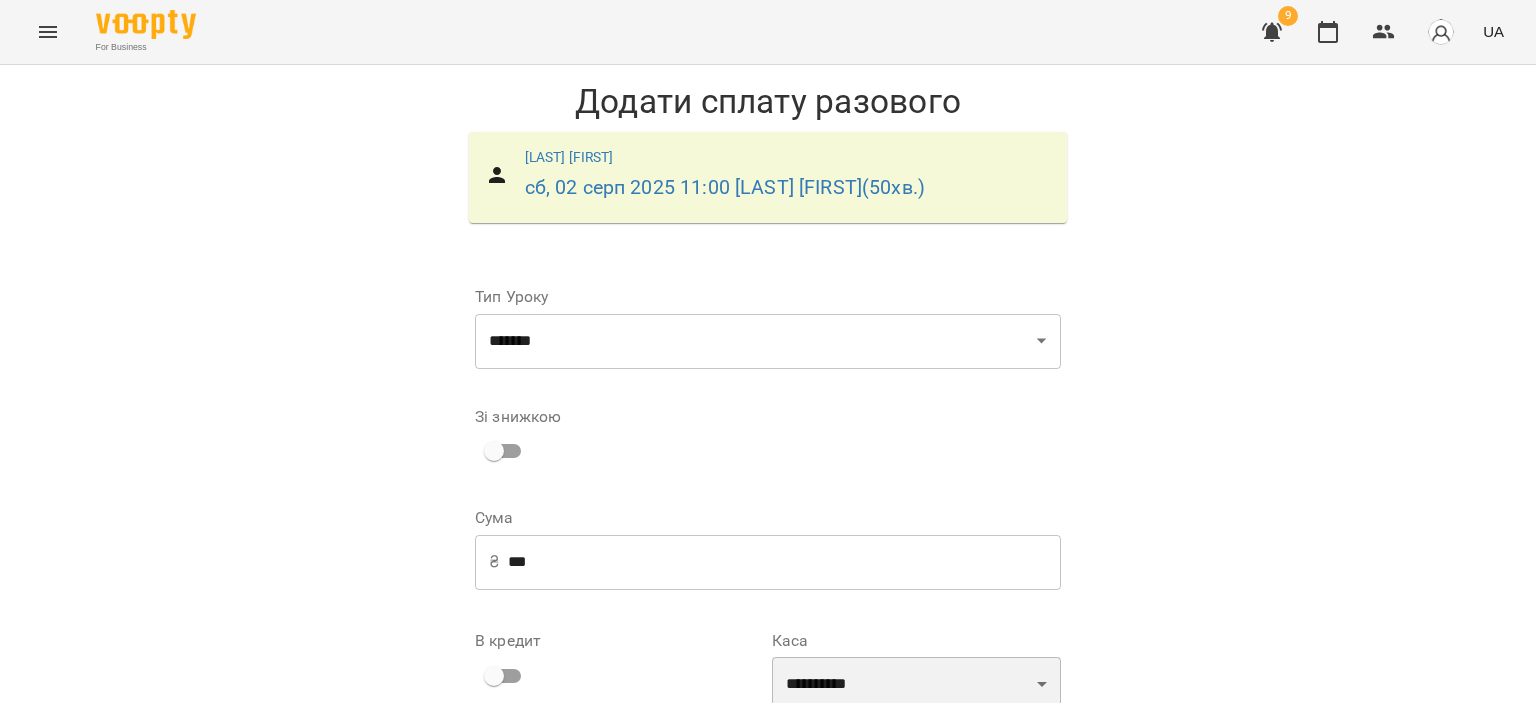 click on "**********" at bounding box center (916, 685) 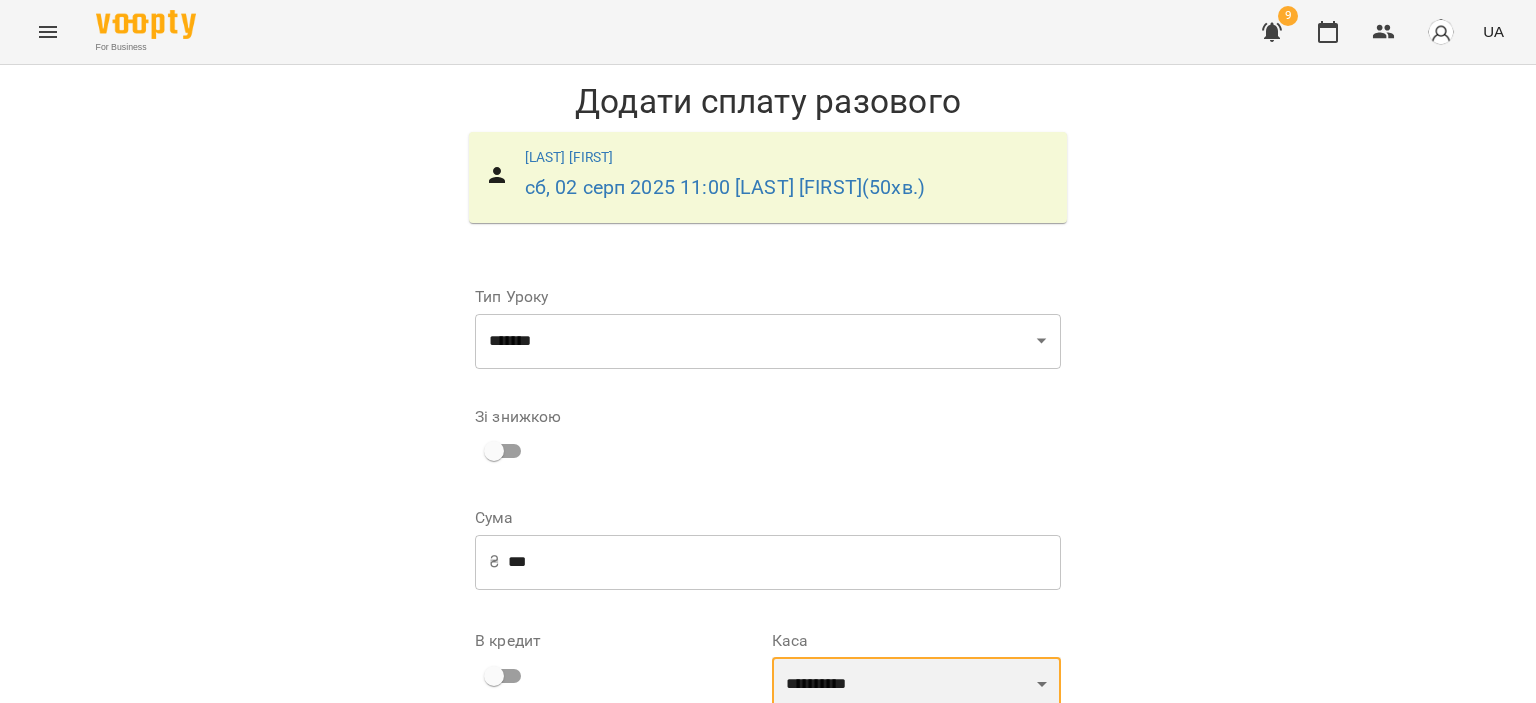 select on "****" 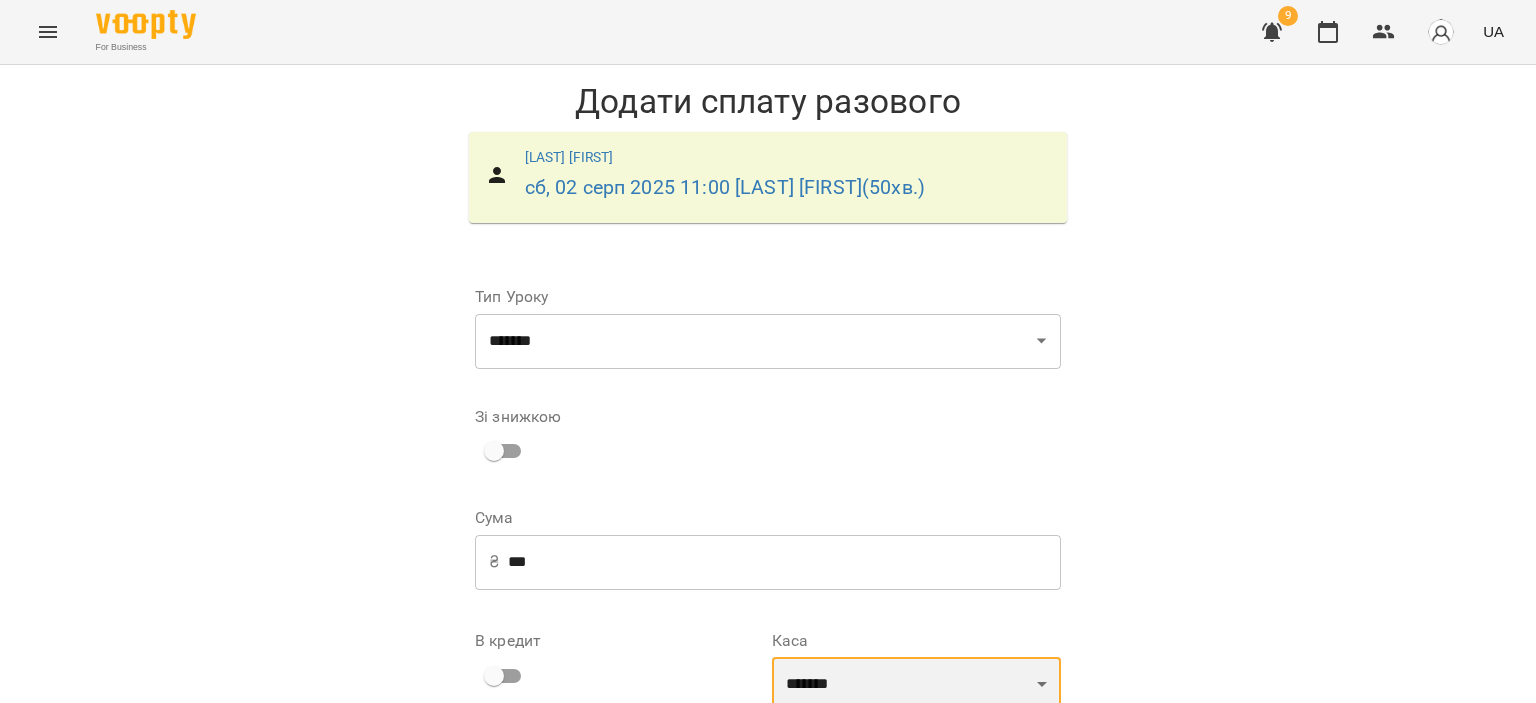click on "**********" at bounding box center [916, 685] 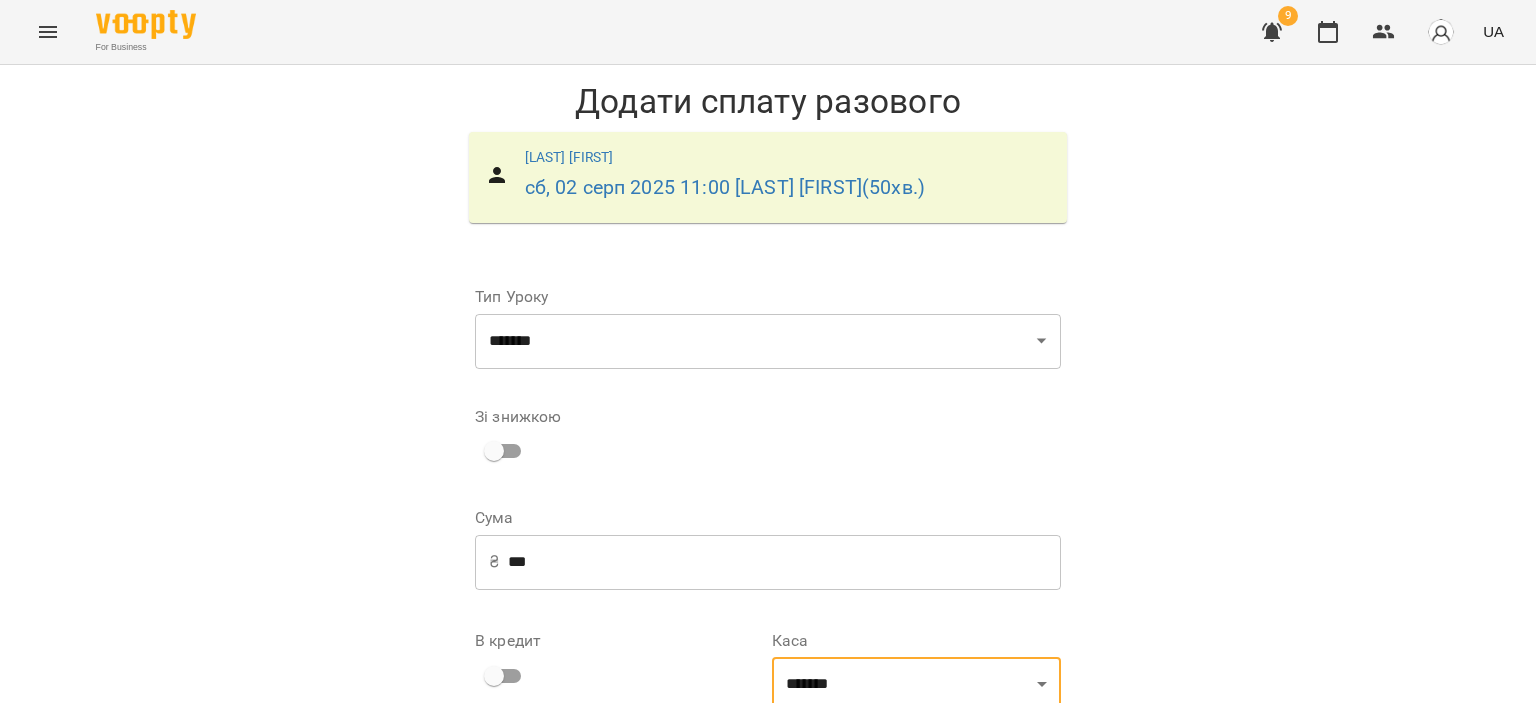 click on "**********" at bounding box center (768, 488) 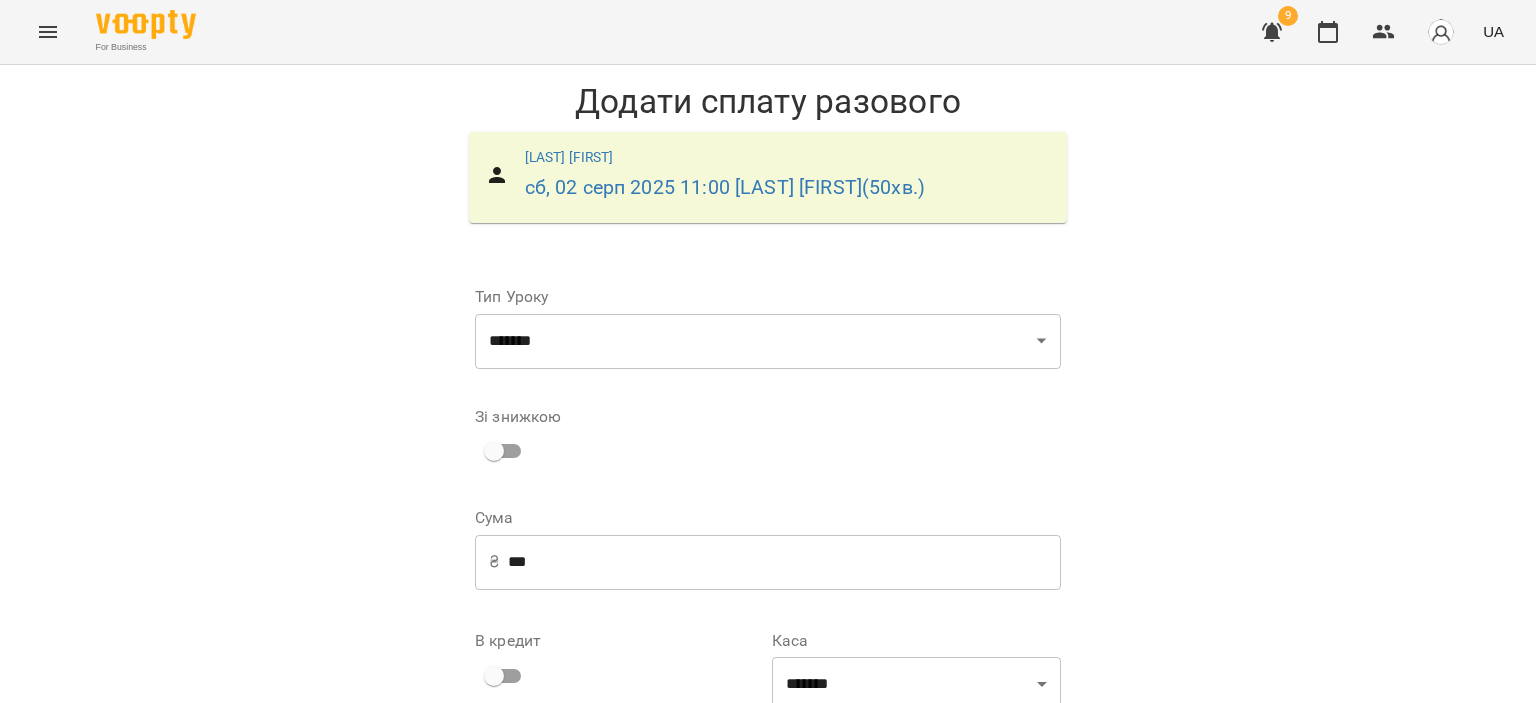 scroll, scrollTop: 208, scrollLeft: 0, axis: vertical 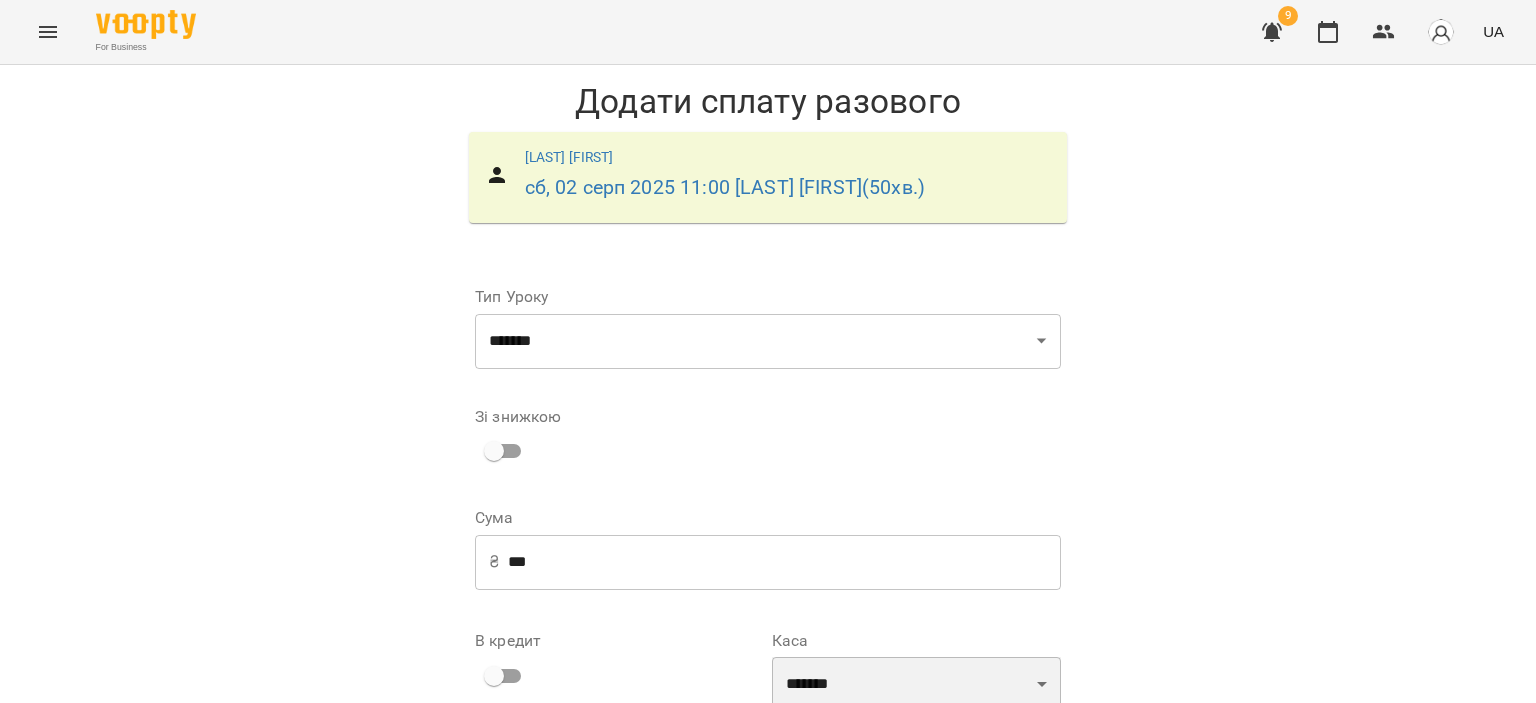 click on "**********" at bounding box center [916, 685] 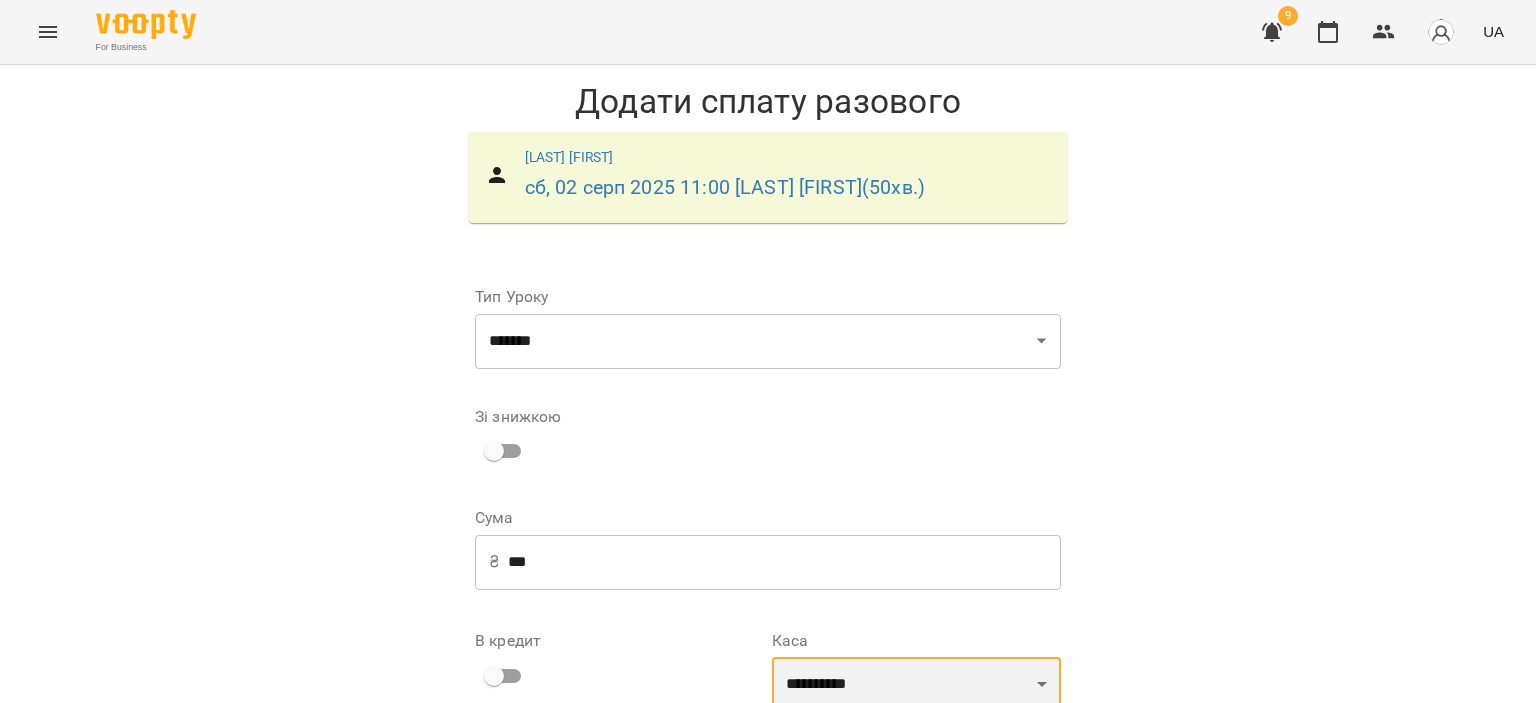 click on "**********" at bounding box center (916, 685) 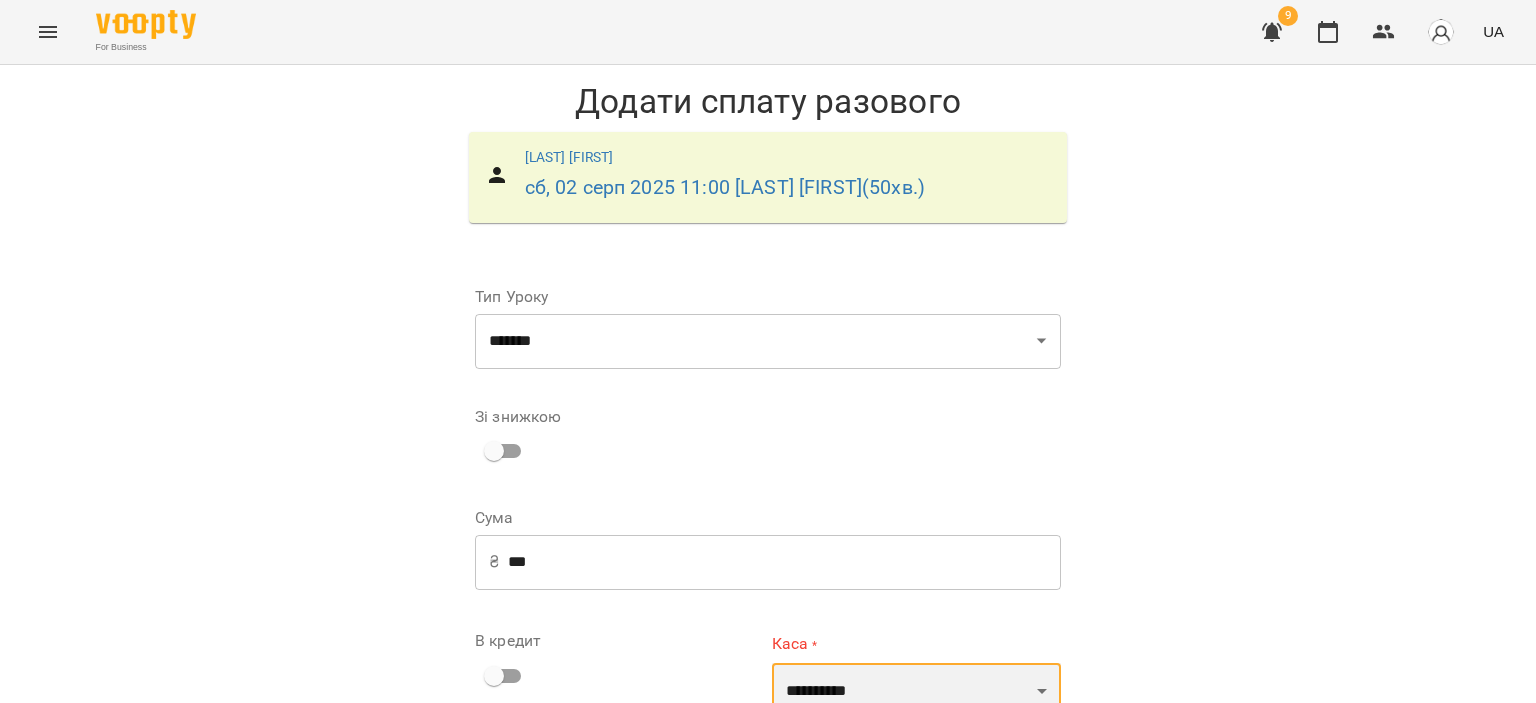 click on "**********" at bounding box center [916, 691] 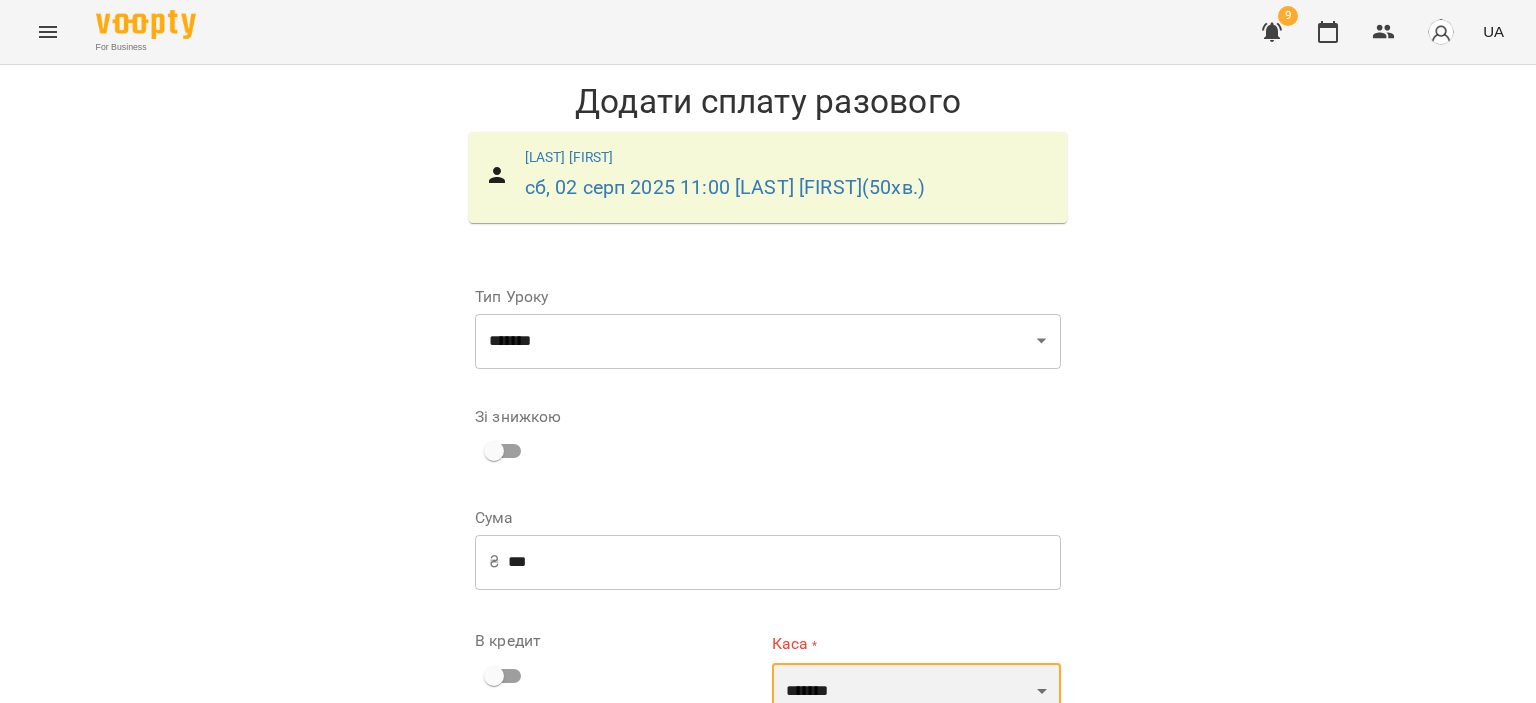 click on "**********" at bounding box center [916, 691] 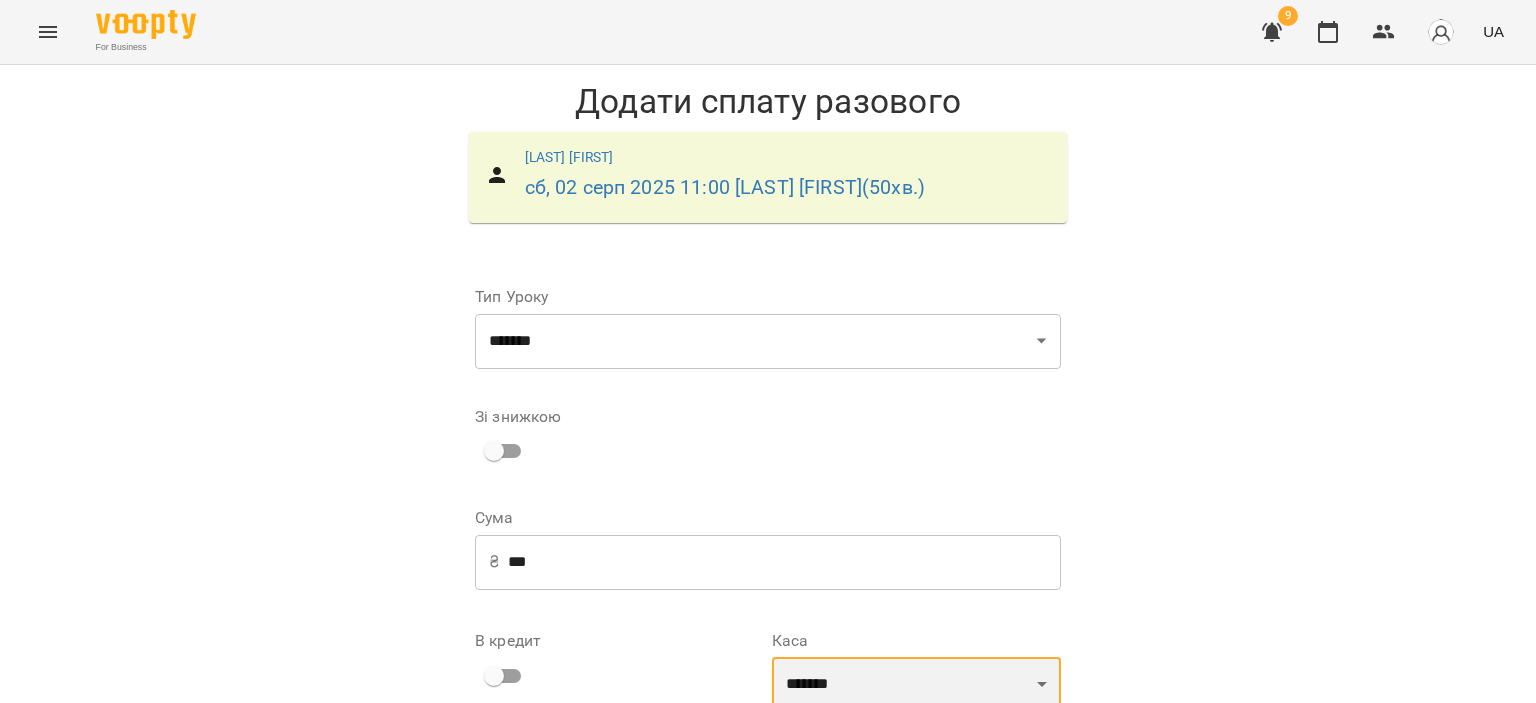 scroll, scrollTop: 208, scrollLeft: 0, axis: vertical 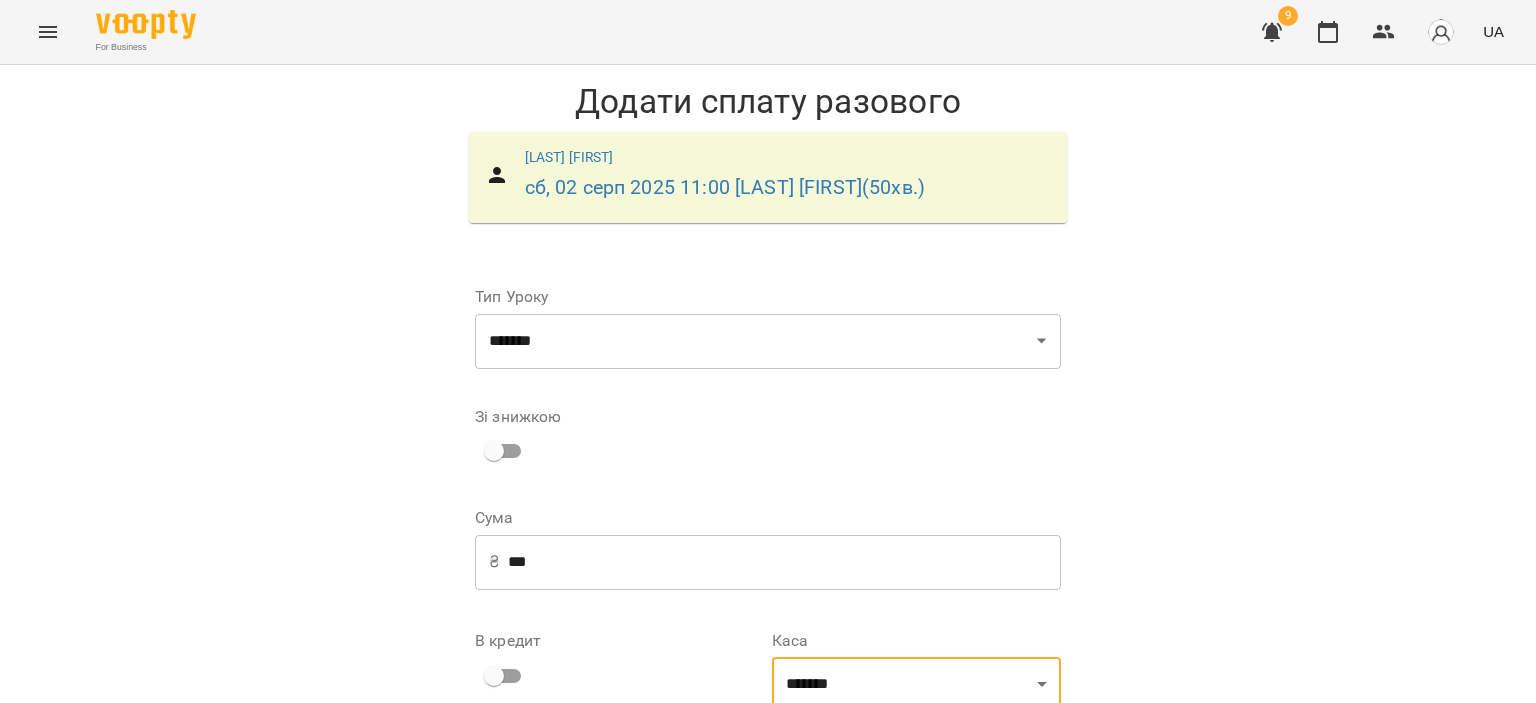 click on "Додати сплату разового" at bounding box center (934, 859) 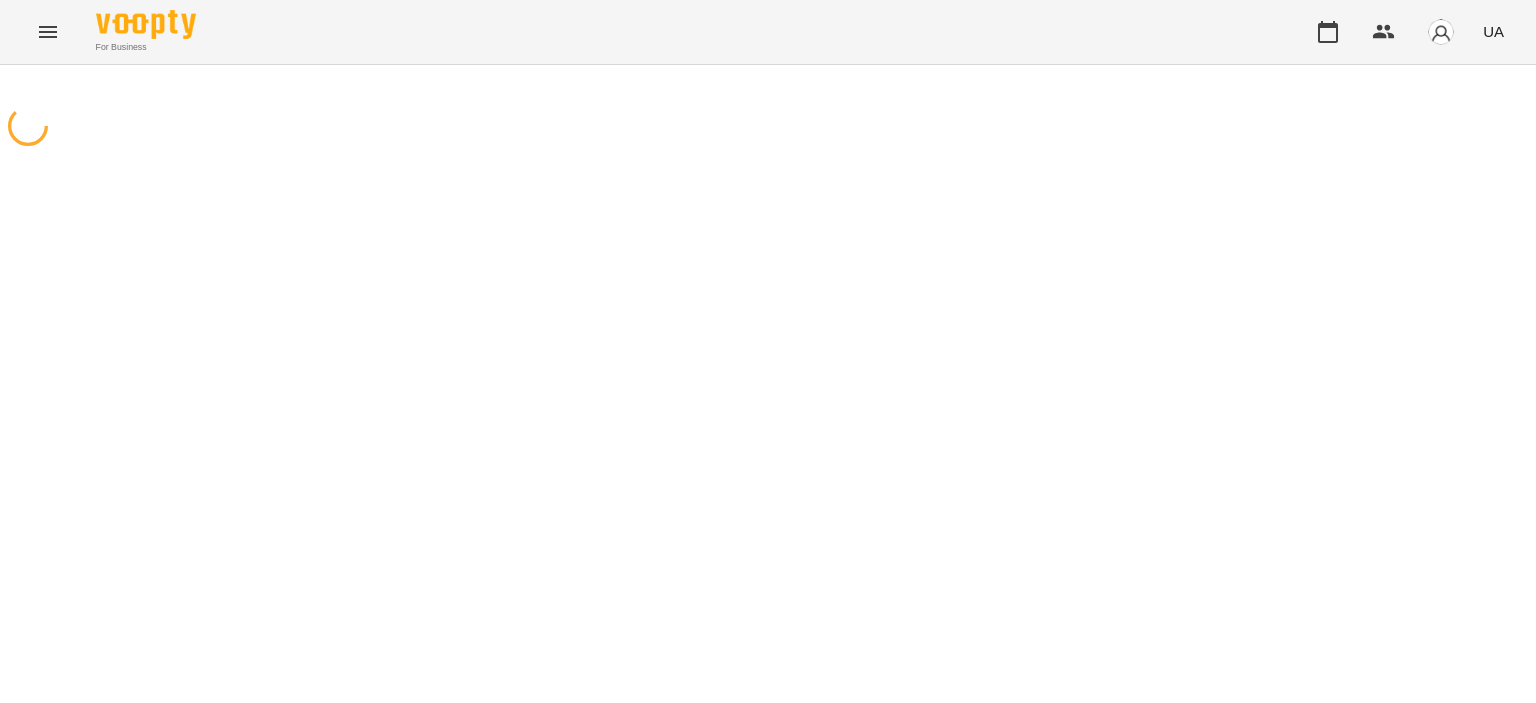 scroll, scrollTop: 0, scrollLeft: 0, axis: both 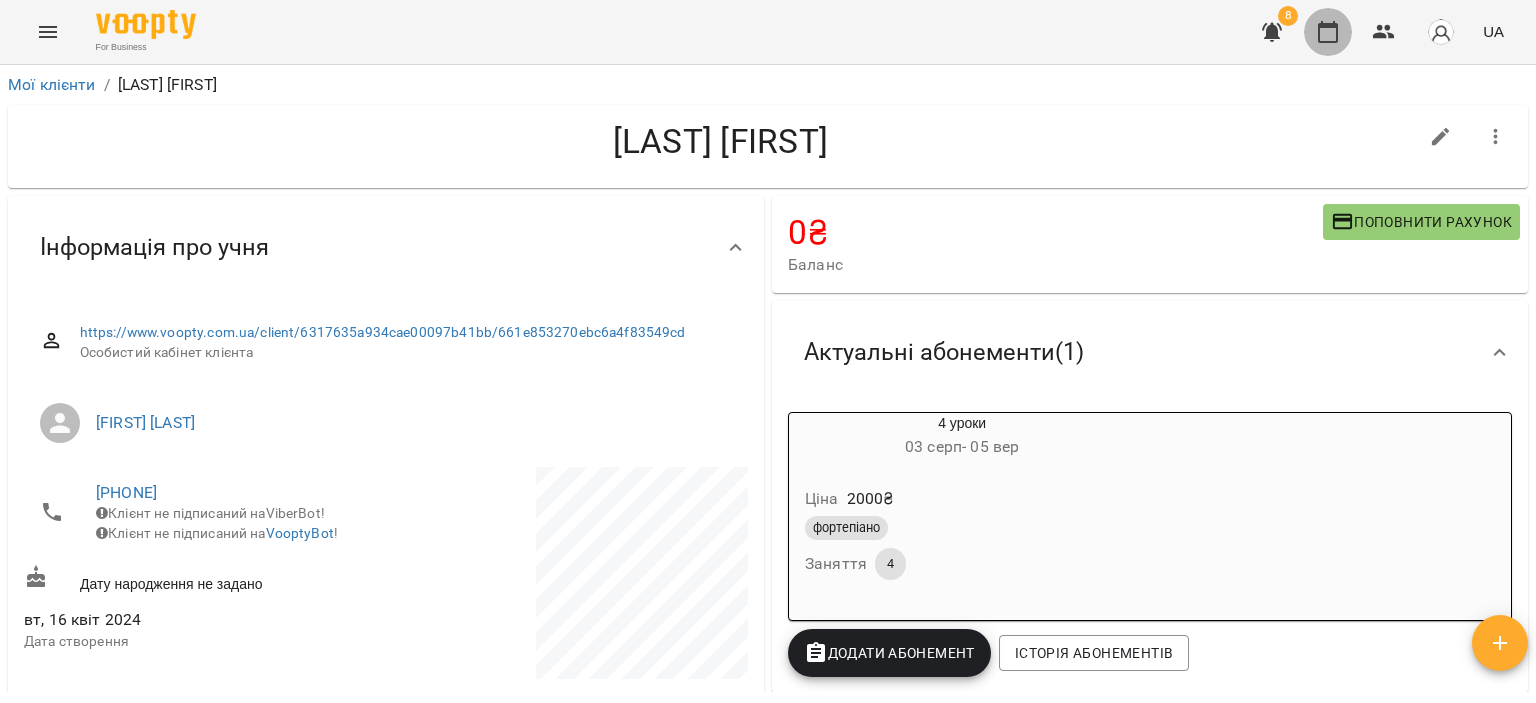 click at bounding box center [1328, 32] 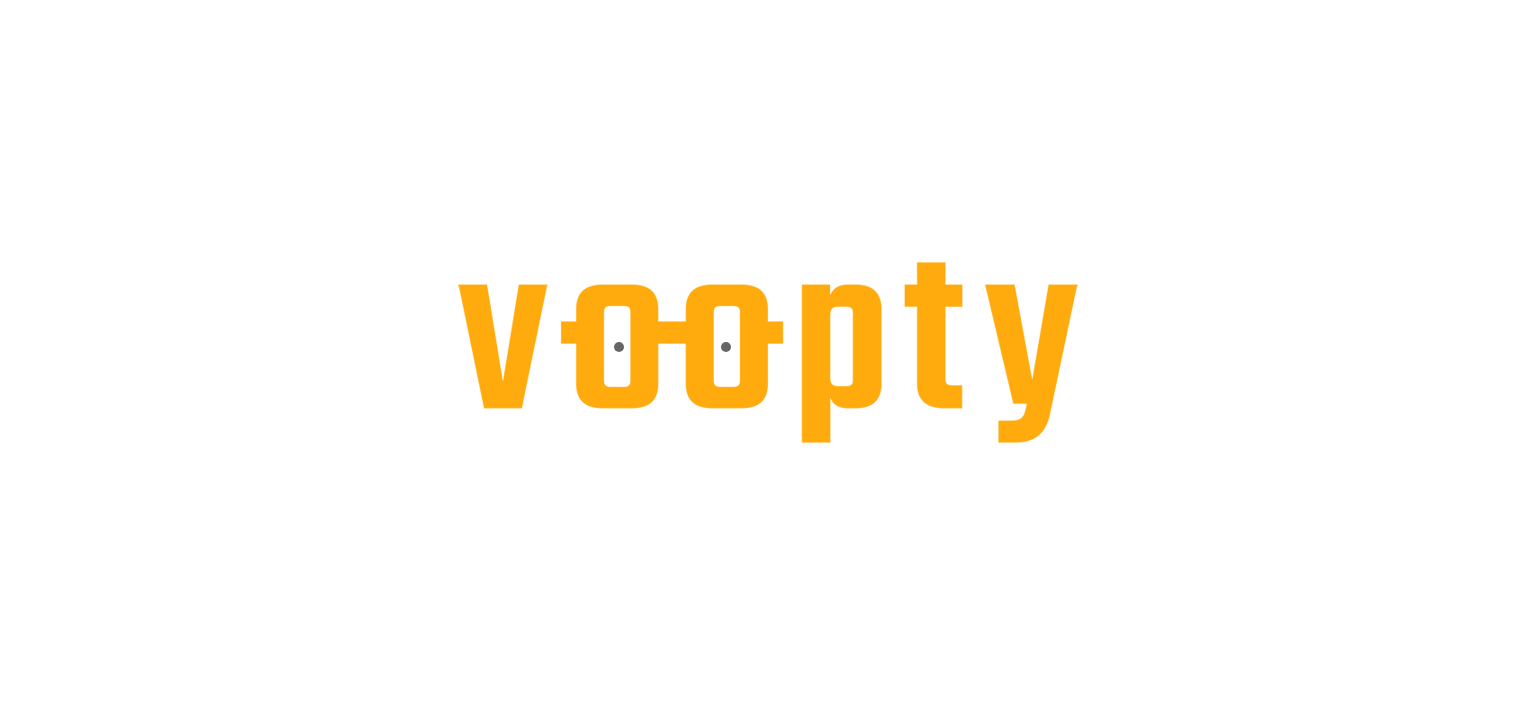 scroll, scrollTop: 0, scrollLeft: 0, axis: both 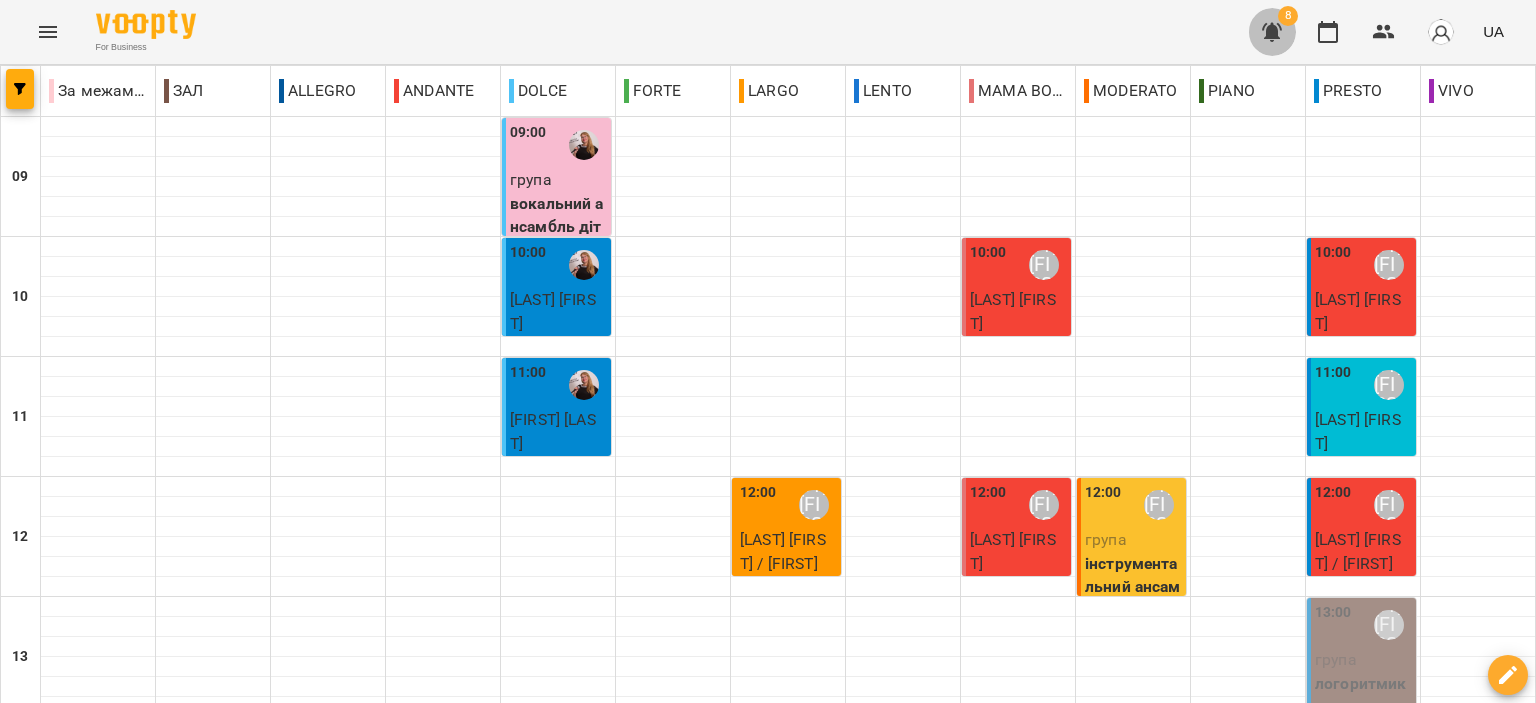 click 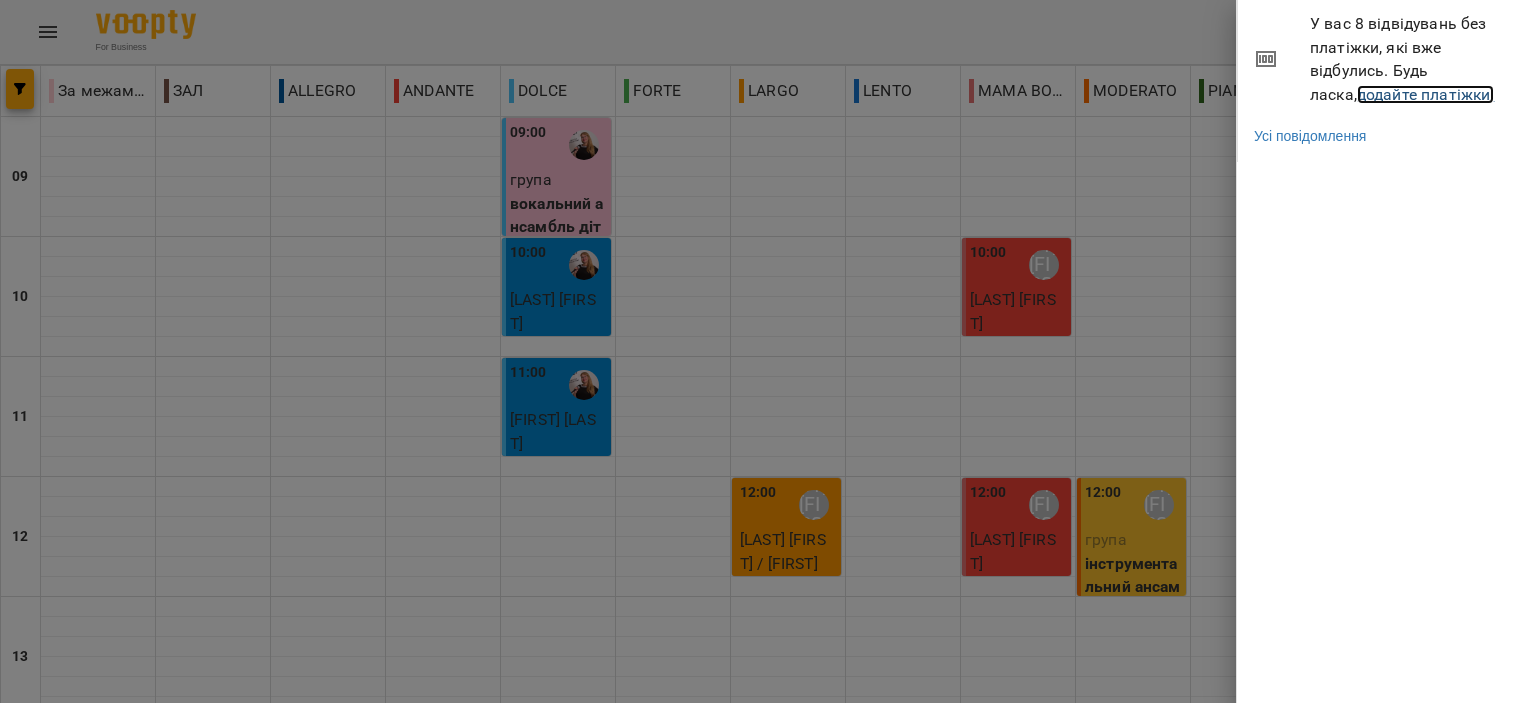 click on "додайте платіжки!" at bounding box center (1426, 94) 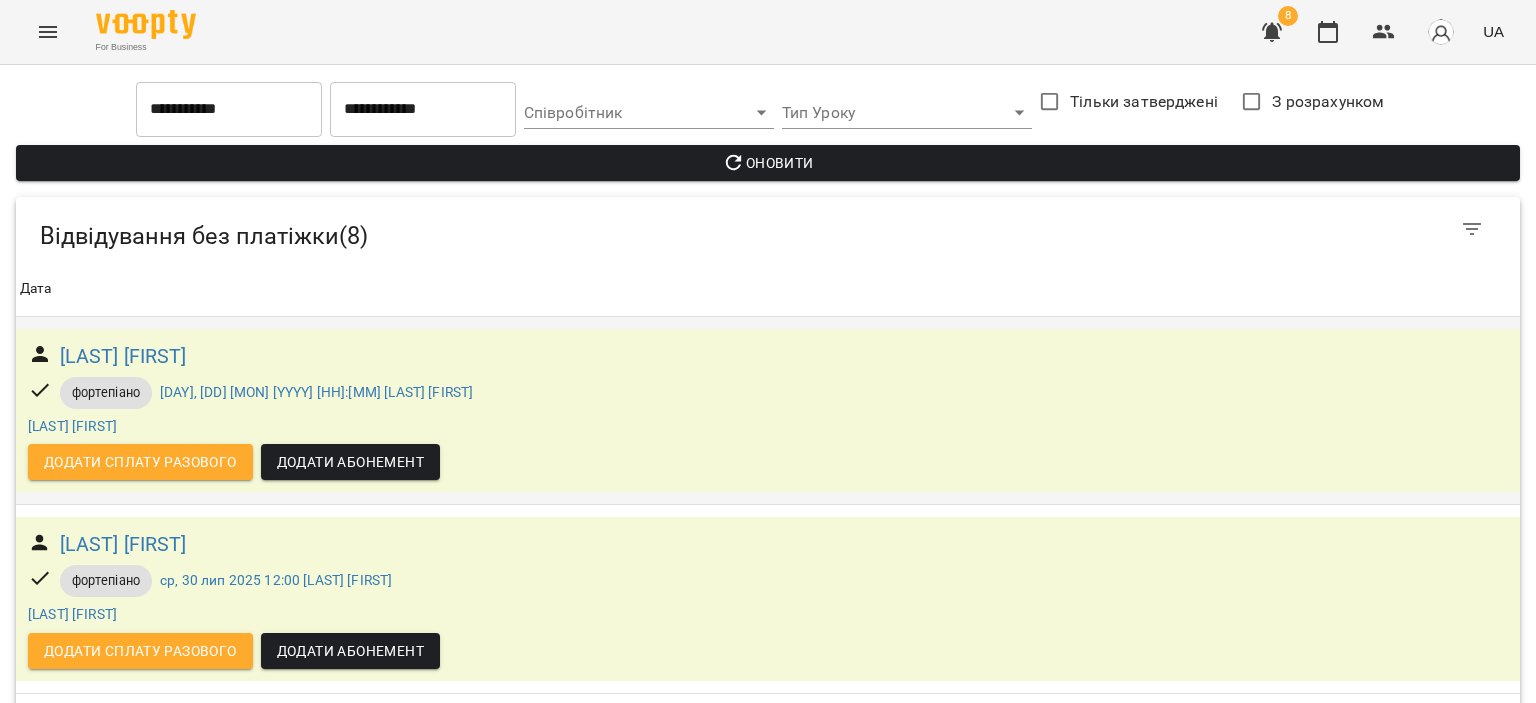 scroll, scrollTop: 500, scrollLeft: 0, axis: vertical 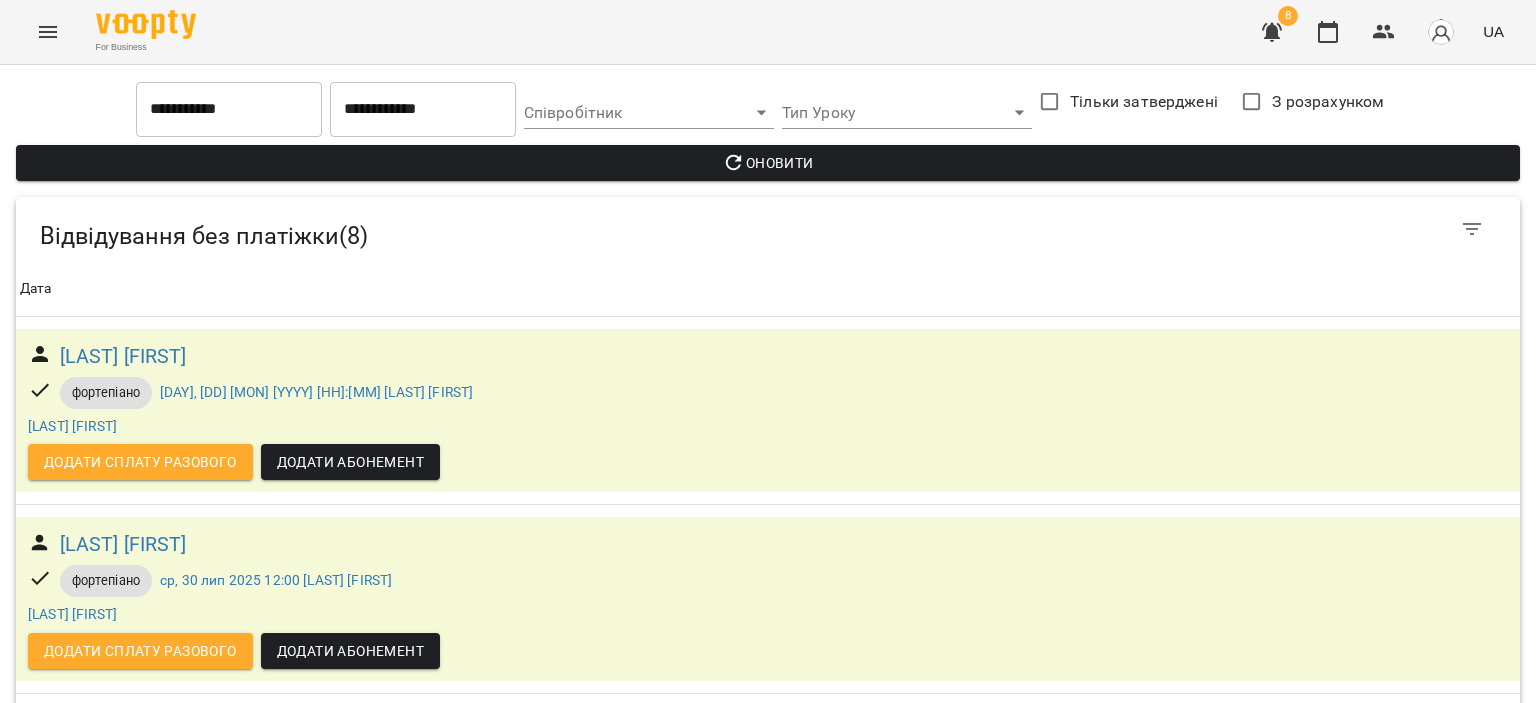 click on "Додати сплату разового" at bounding box center (140, 1027) 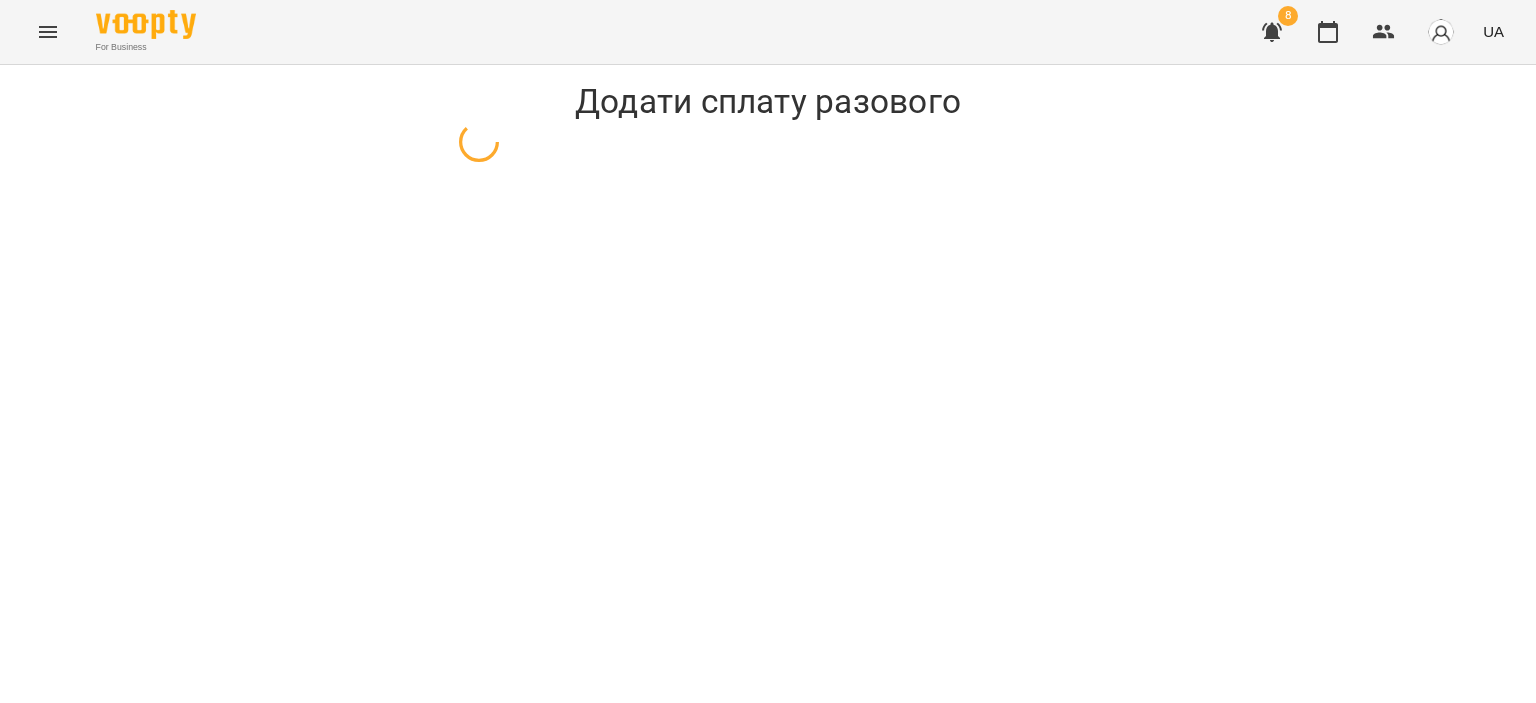 scroll, scrollTop: 0, scrollLeft: 0, axis: both 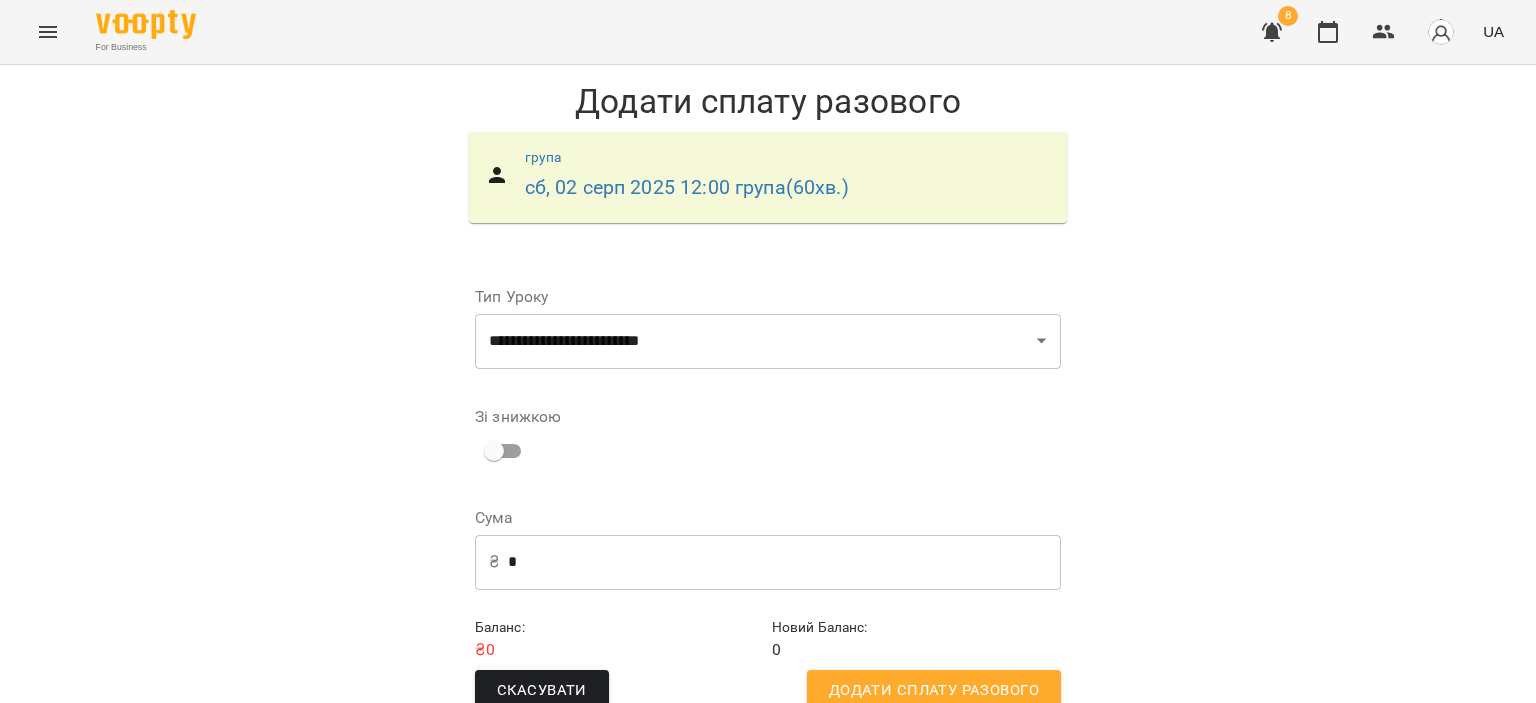 click on "Додати сплату разового" at bounding box center (934, 691) 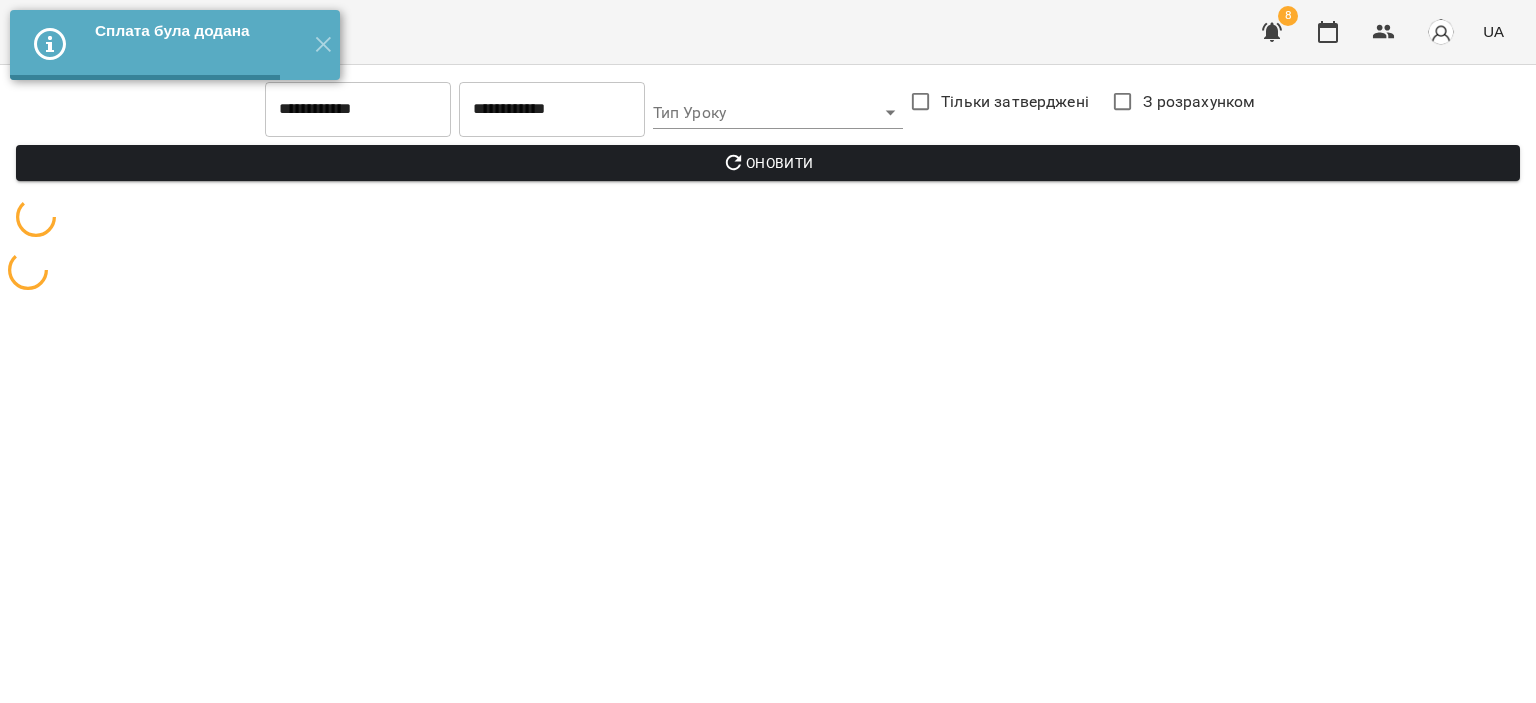 scroll, scrollTop: 0, scrollLeft: 0, axis: both 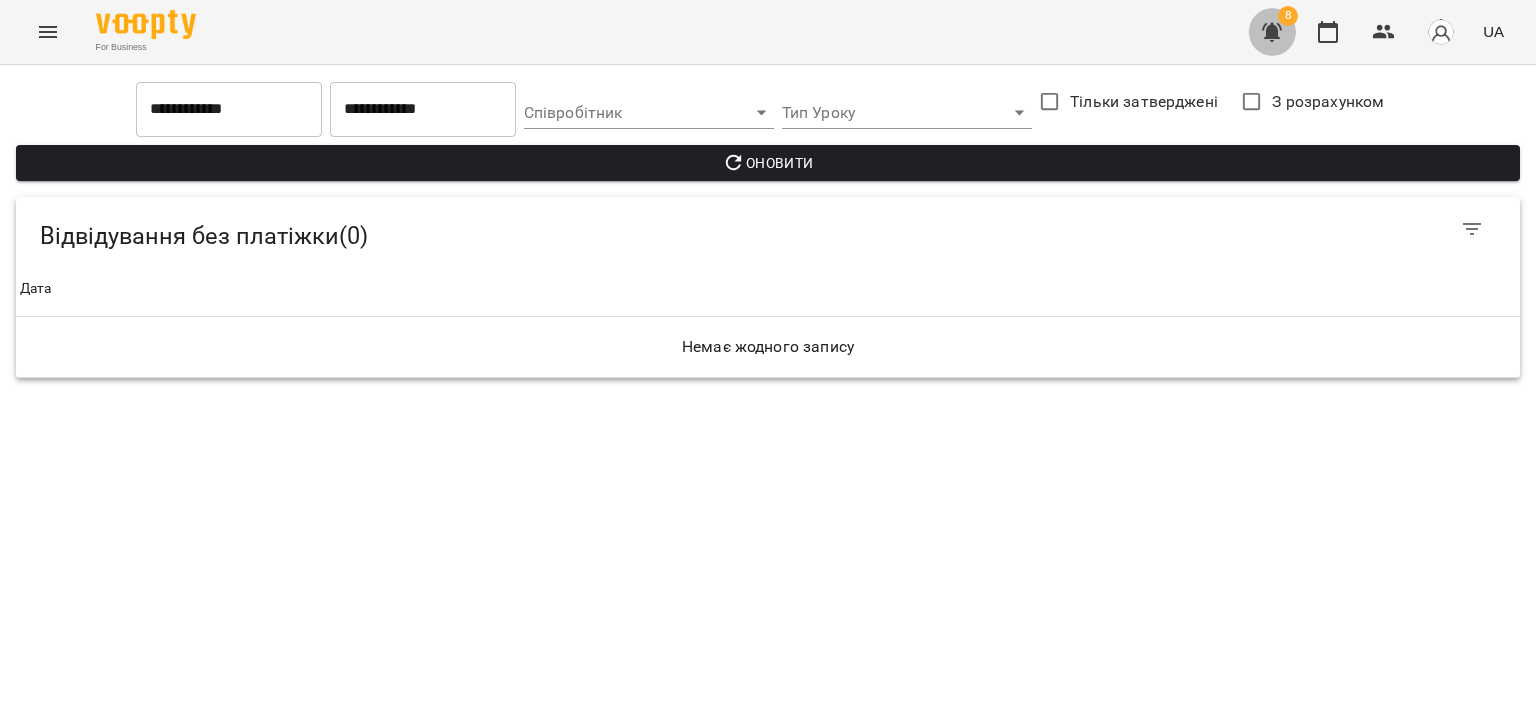 click 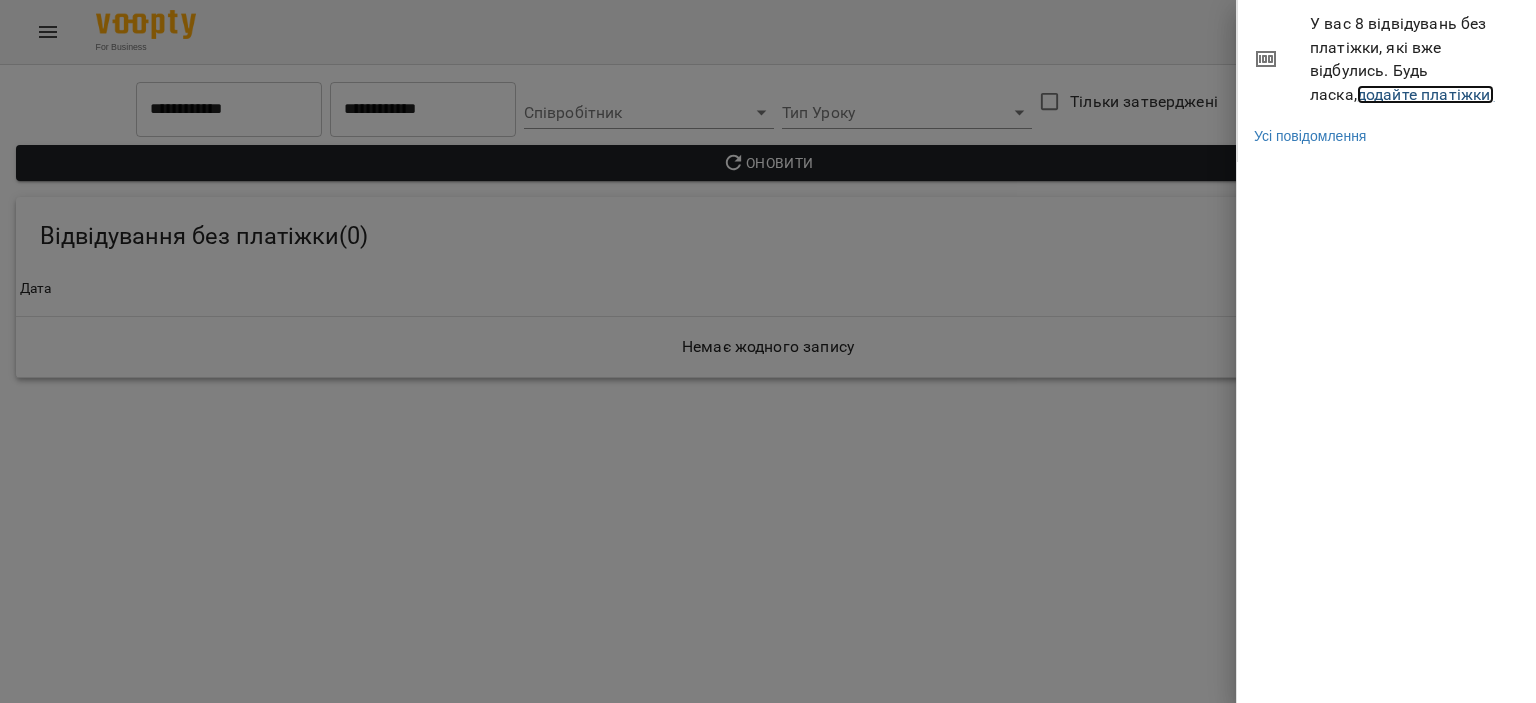 click on "додайте платіжки!" at bounding box center [1426, 94] 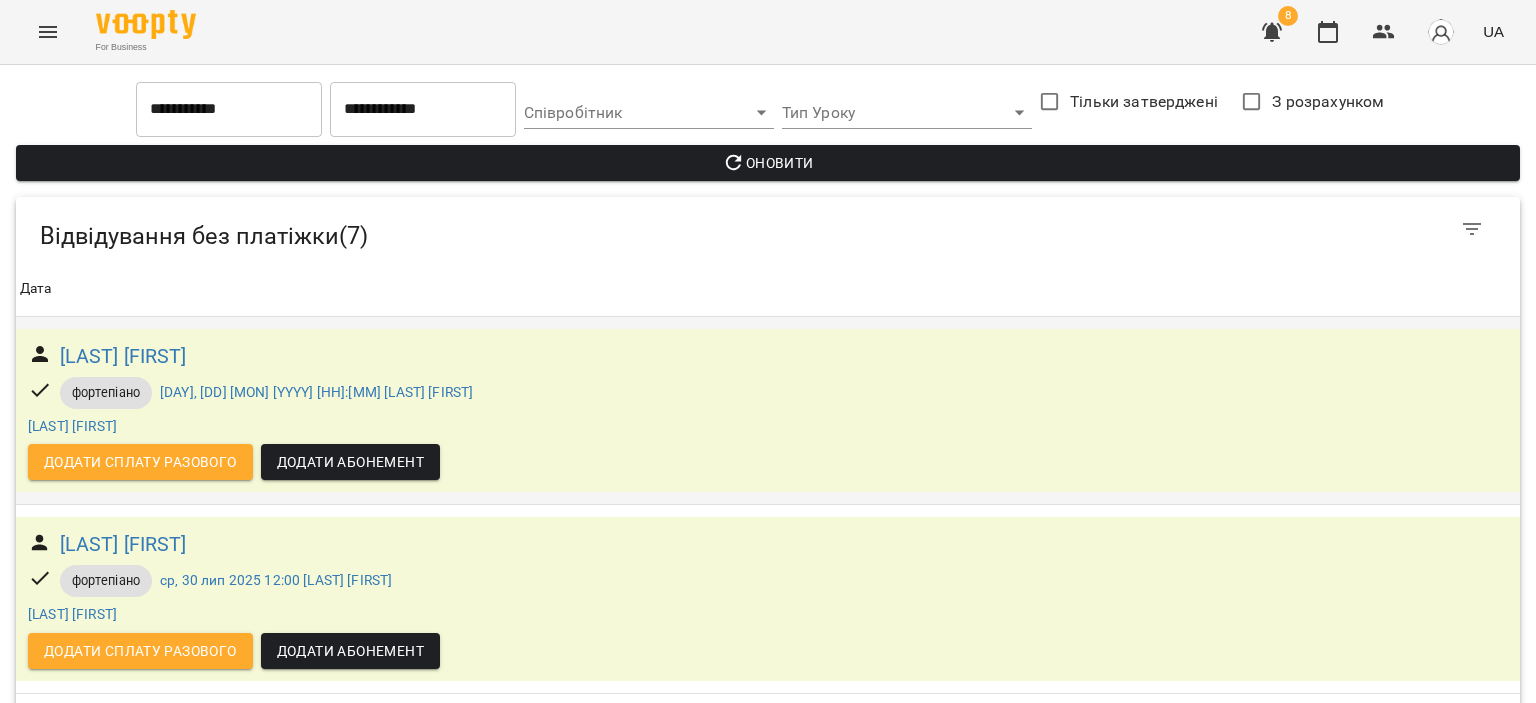 scroll, scrollTop: 880, scrollLeft: 0, axis: vertical 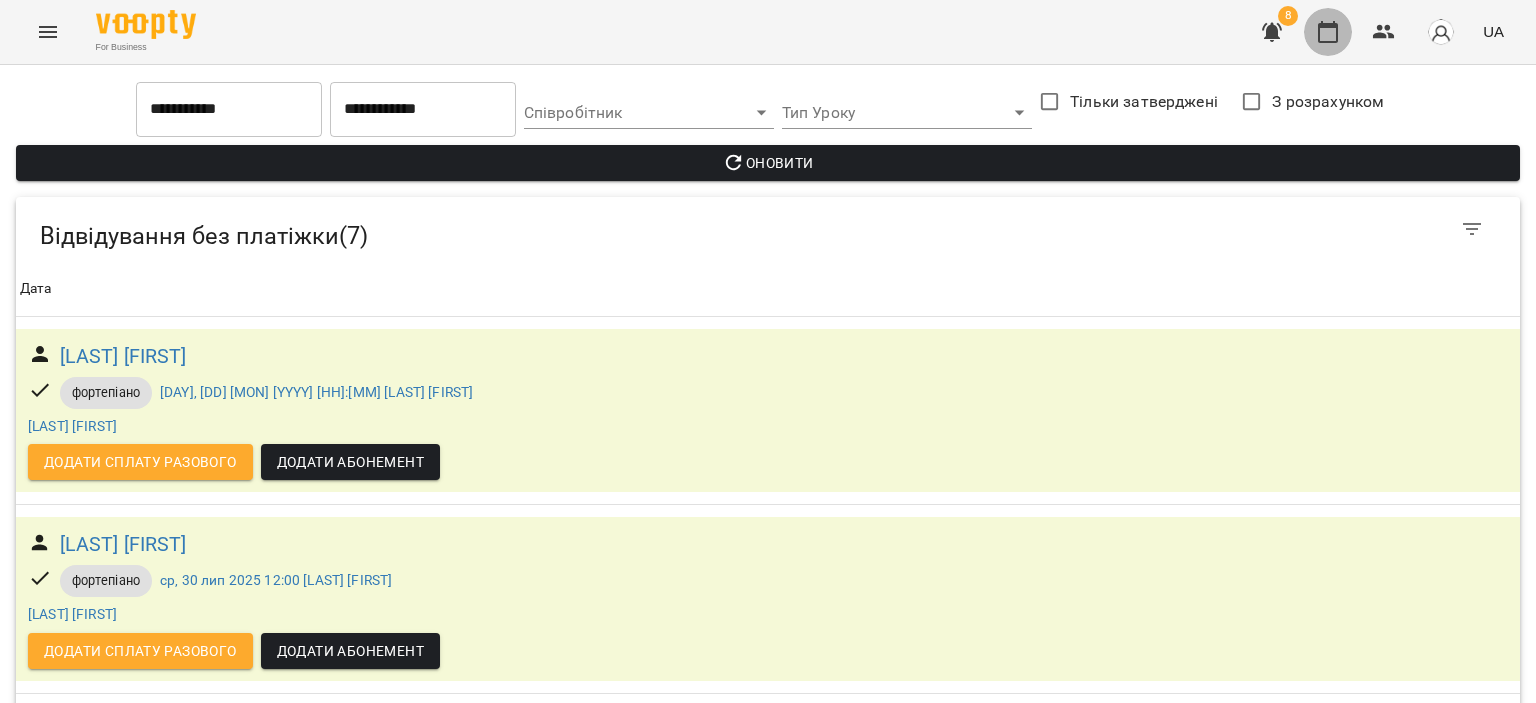 click 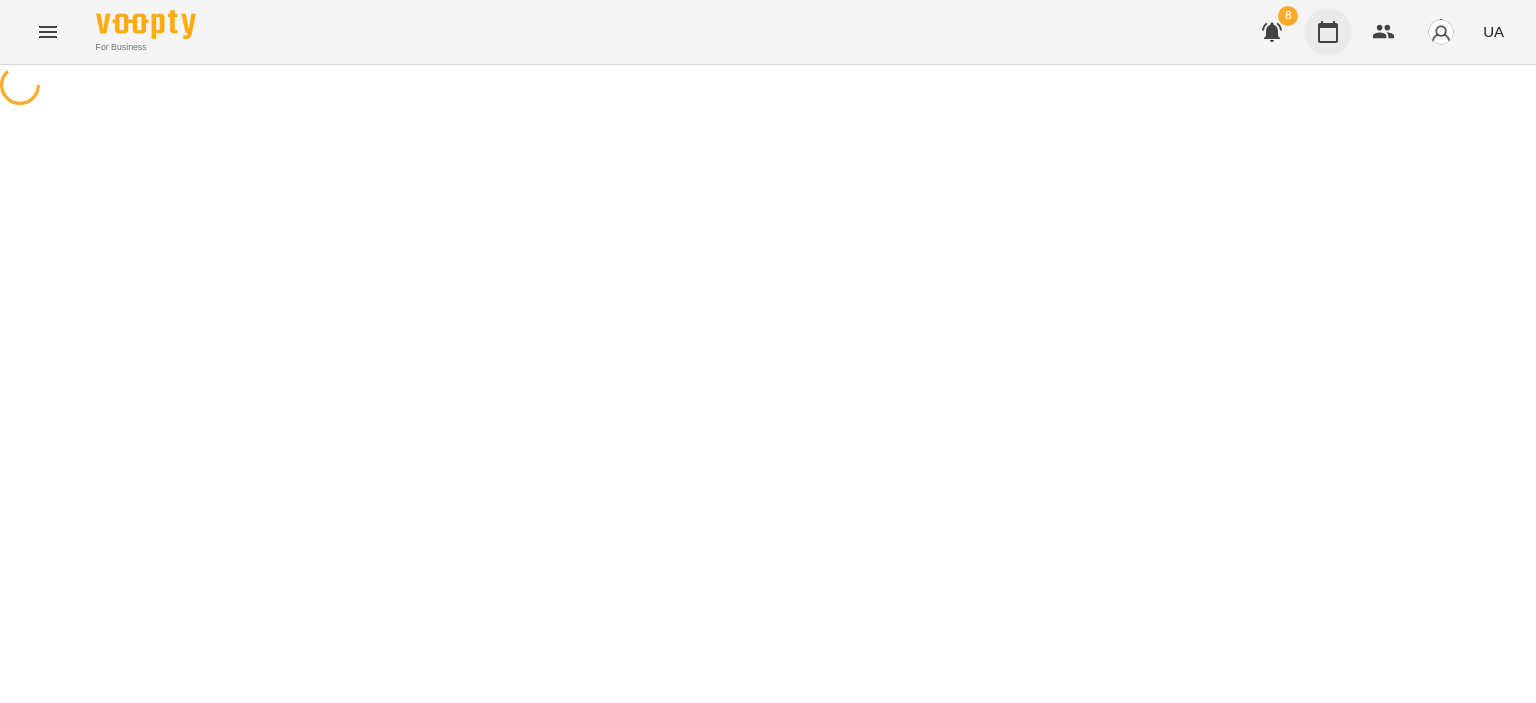 scroll, scrollTop: 0, scrollLeft: 0, axis: both 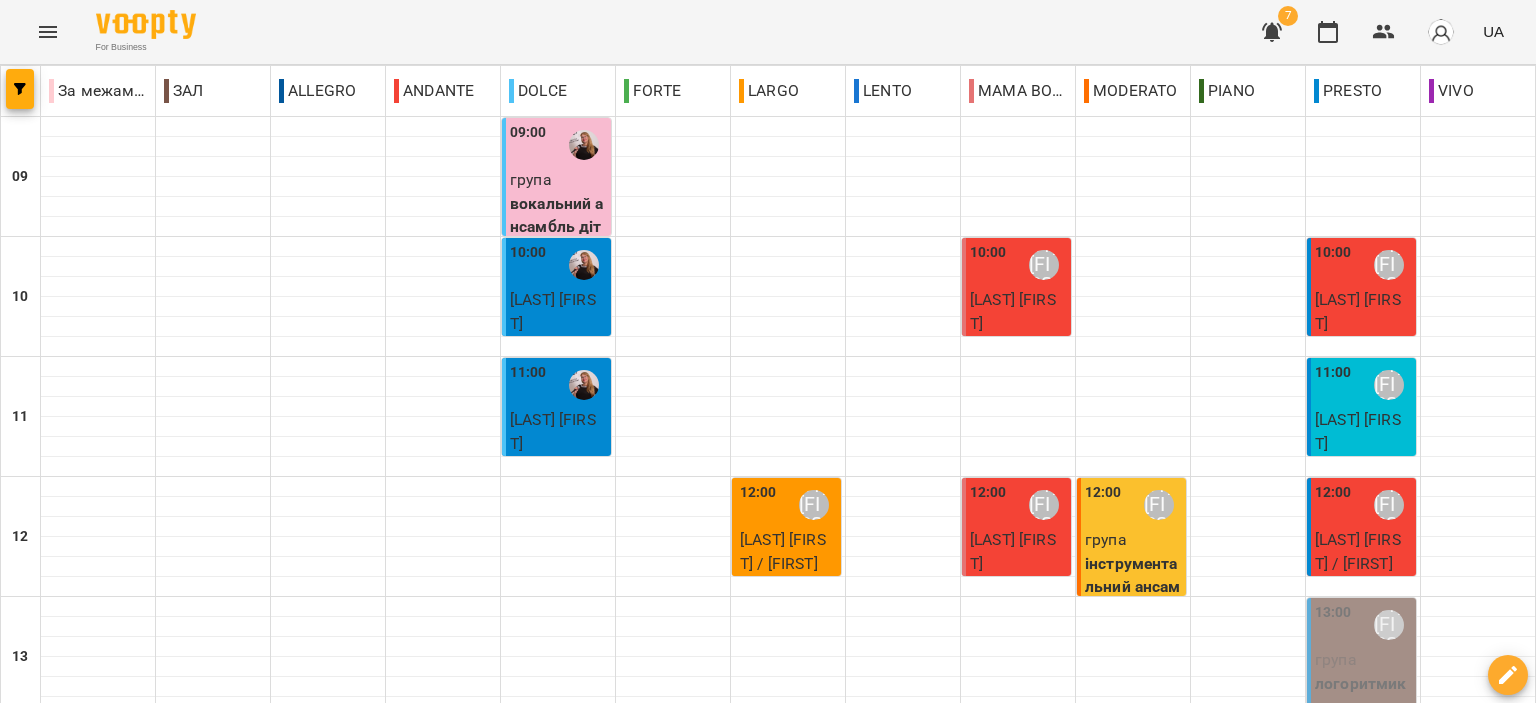 click on "[LAST] [FIRST]" at bounding box center [1358, 431] 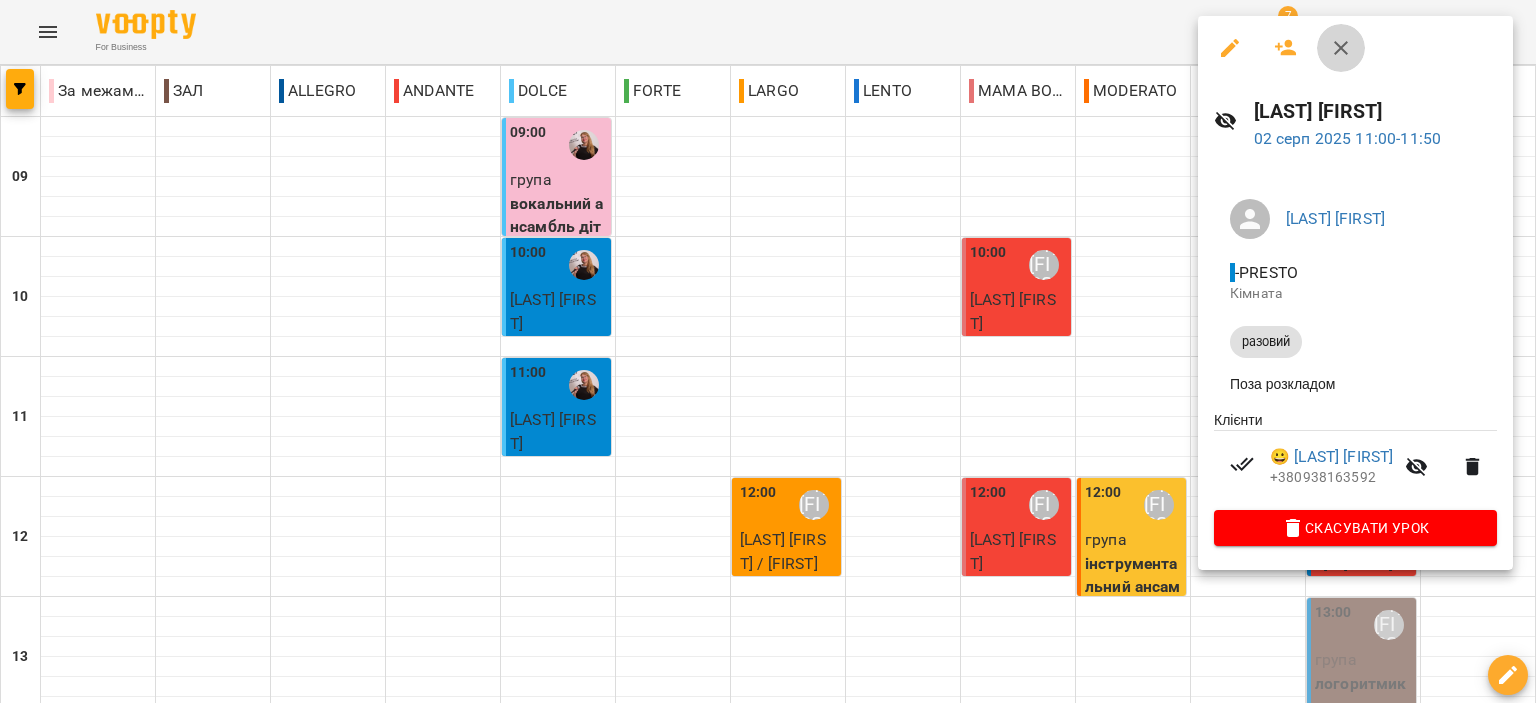 click 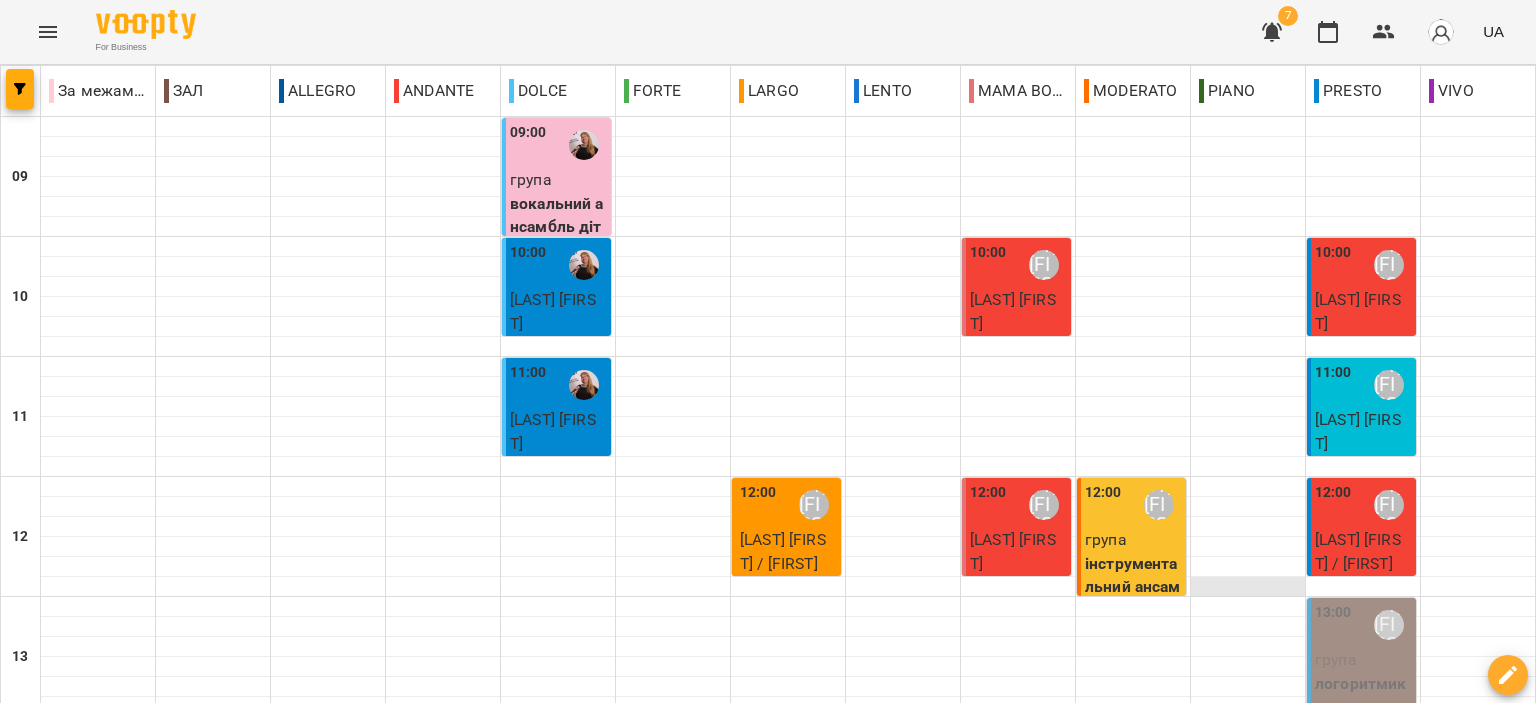 scroll, scrollTop: 400, scrollLeft: 0, axis: vertical 